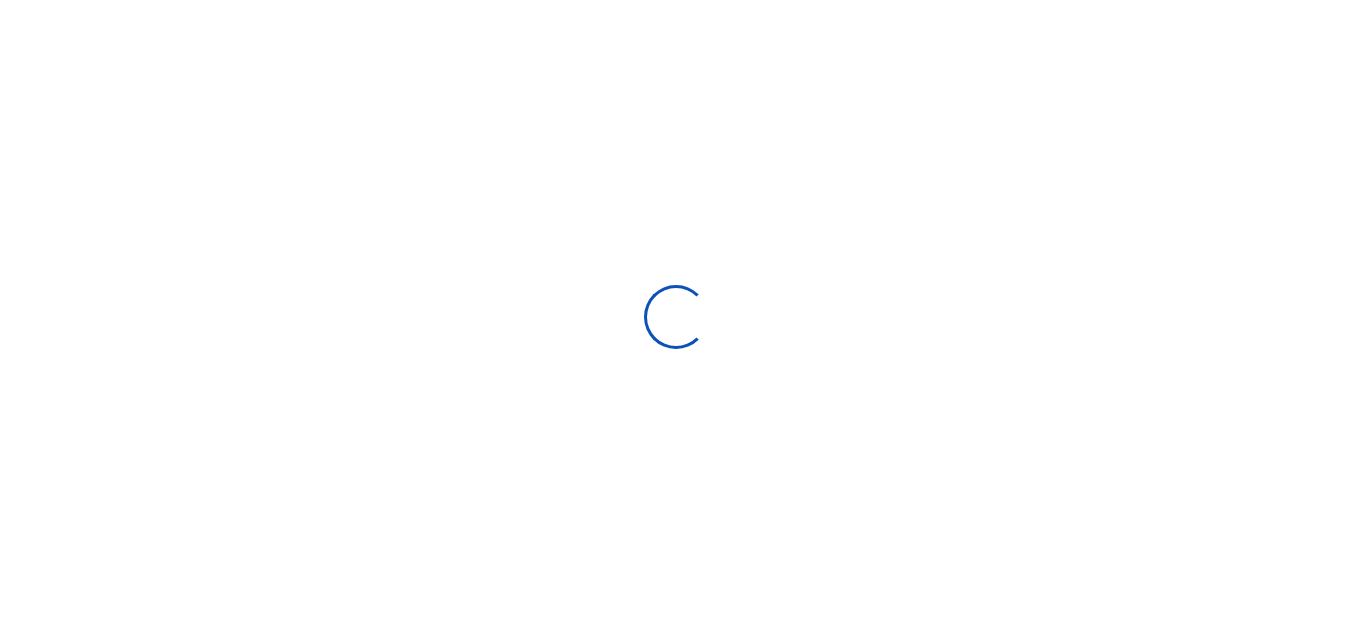 scroll, scrollTop: 0, scrollLeft: 0, axis: both 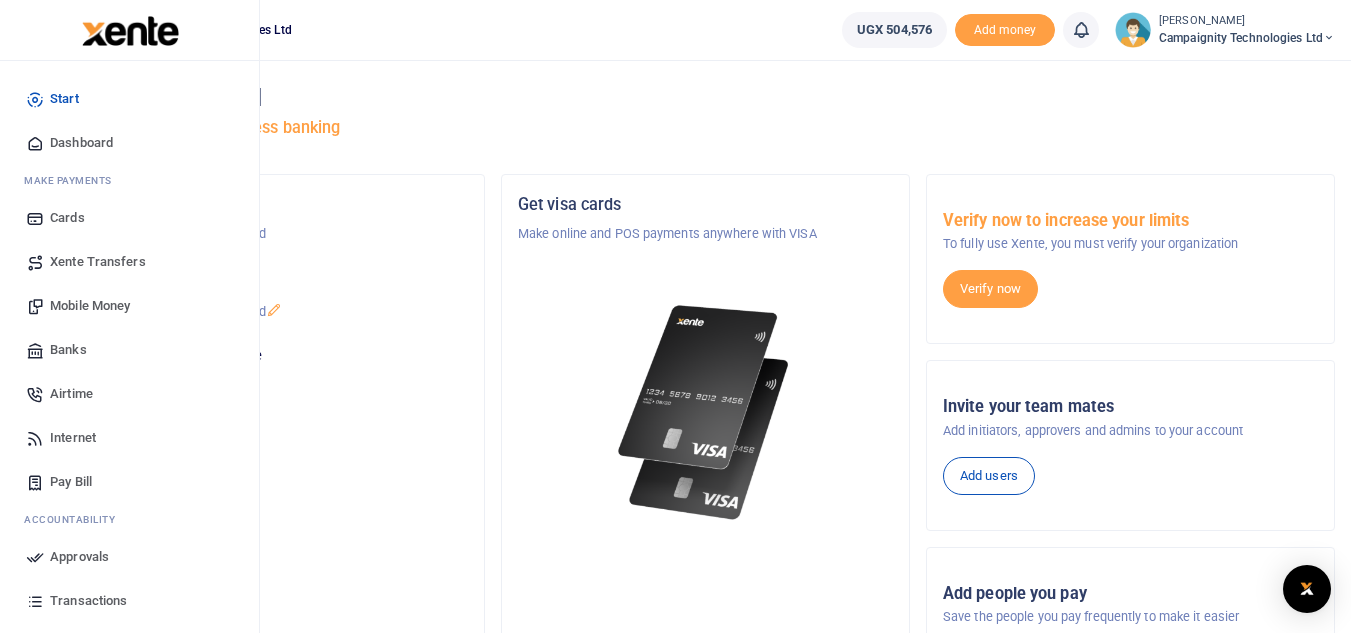 click on "Transactions" at bounding box center [88, 601] 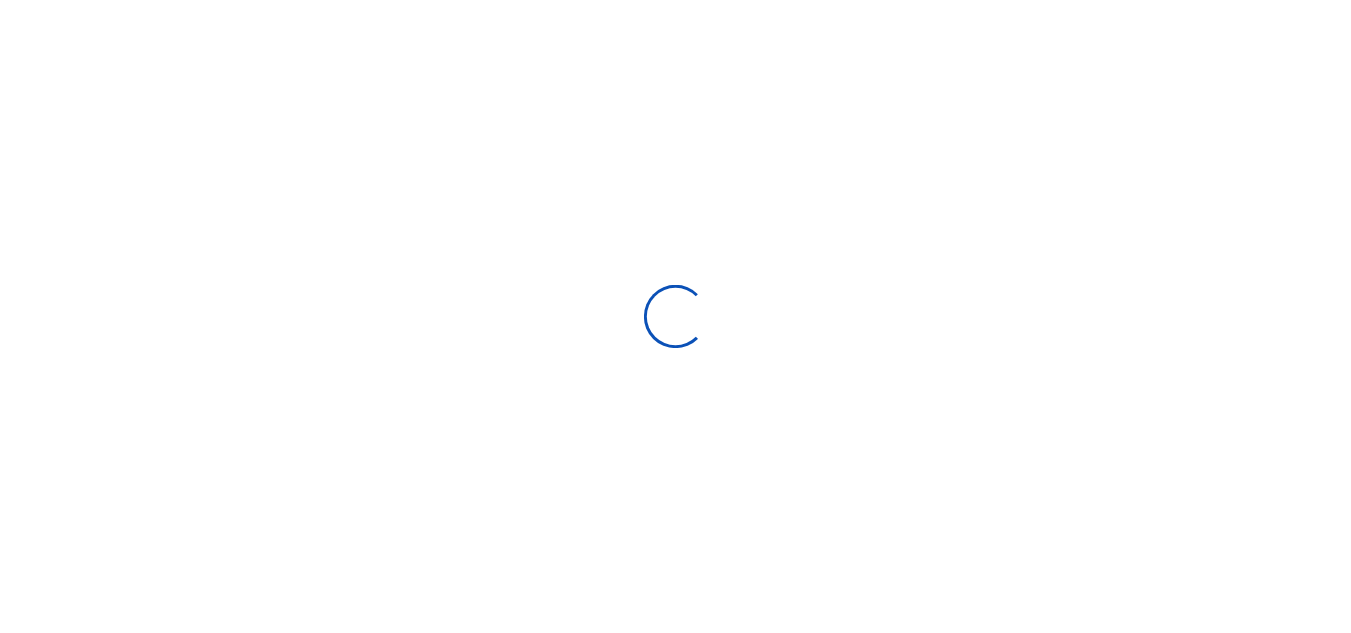 scroll, scrollTop: 0, scrollLeft: 0, axis: both 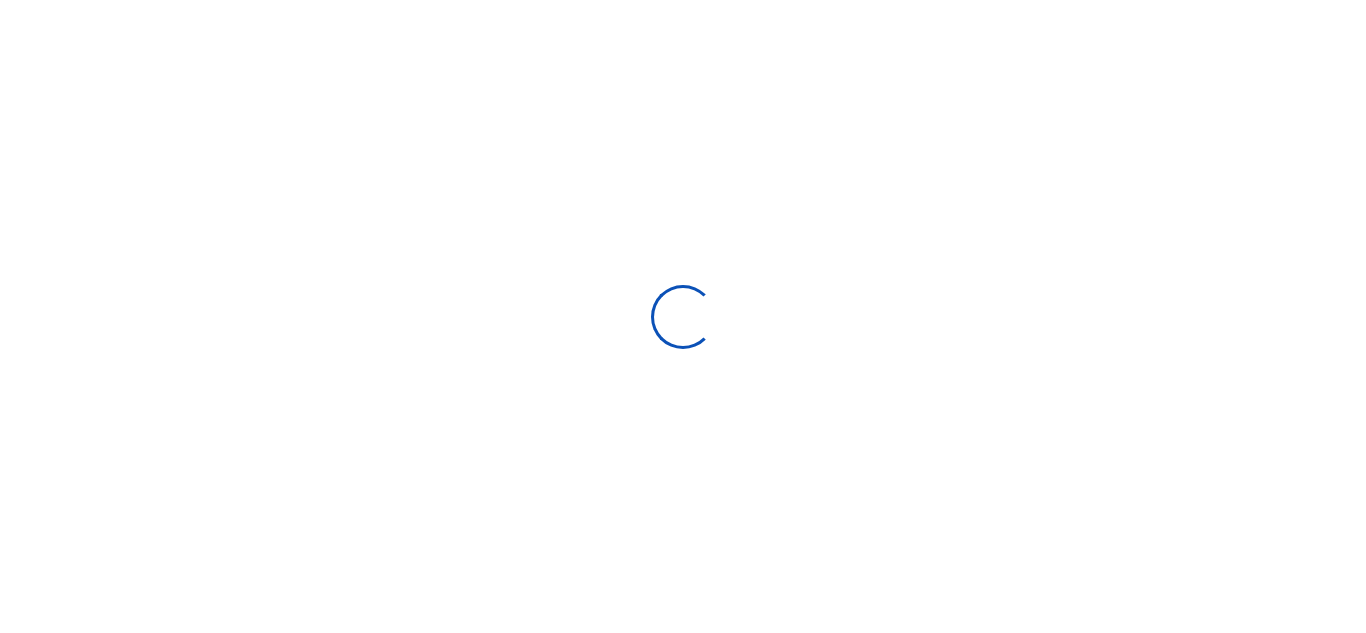 select 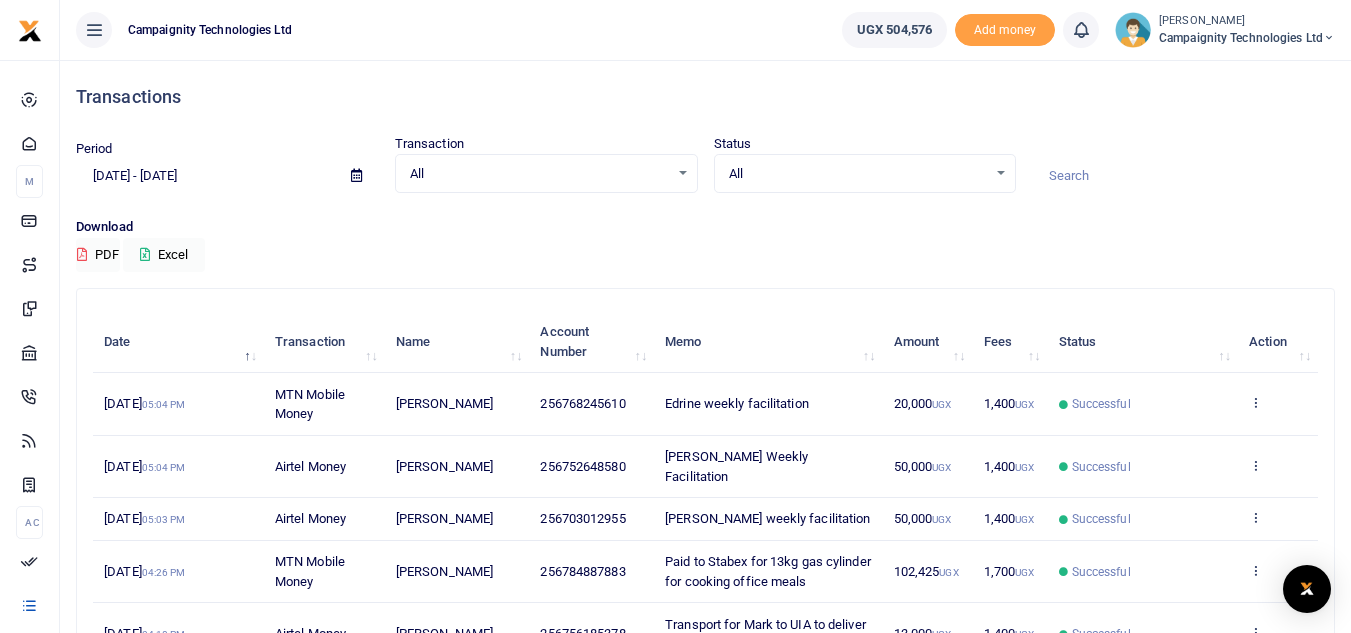scroll, scrollTop: 462, scrollLeft: 0, axis: vertical 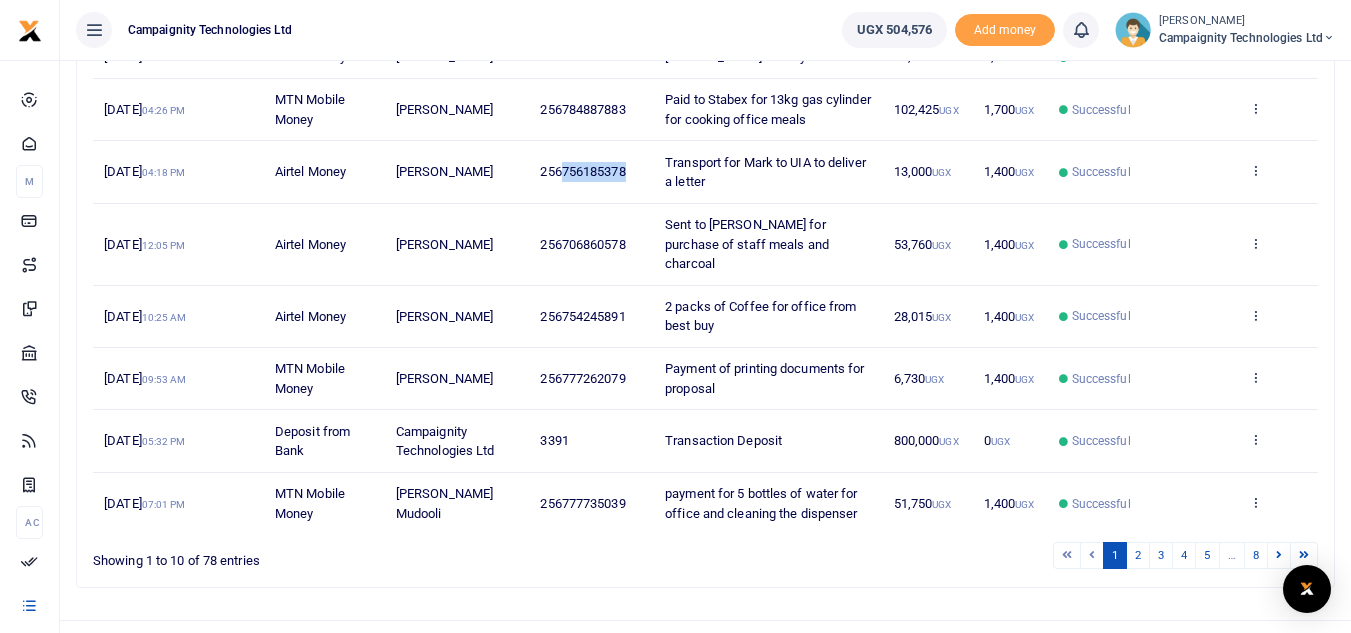 drag, startPoint x: 564, startPoint y: 151, endPoint x: 646, endPoint y: 149, distance: 82.02438 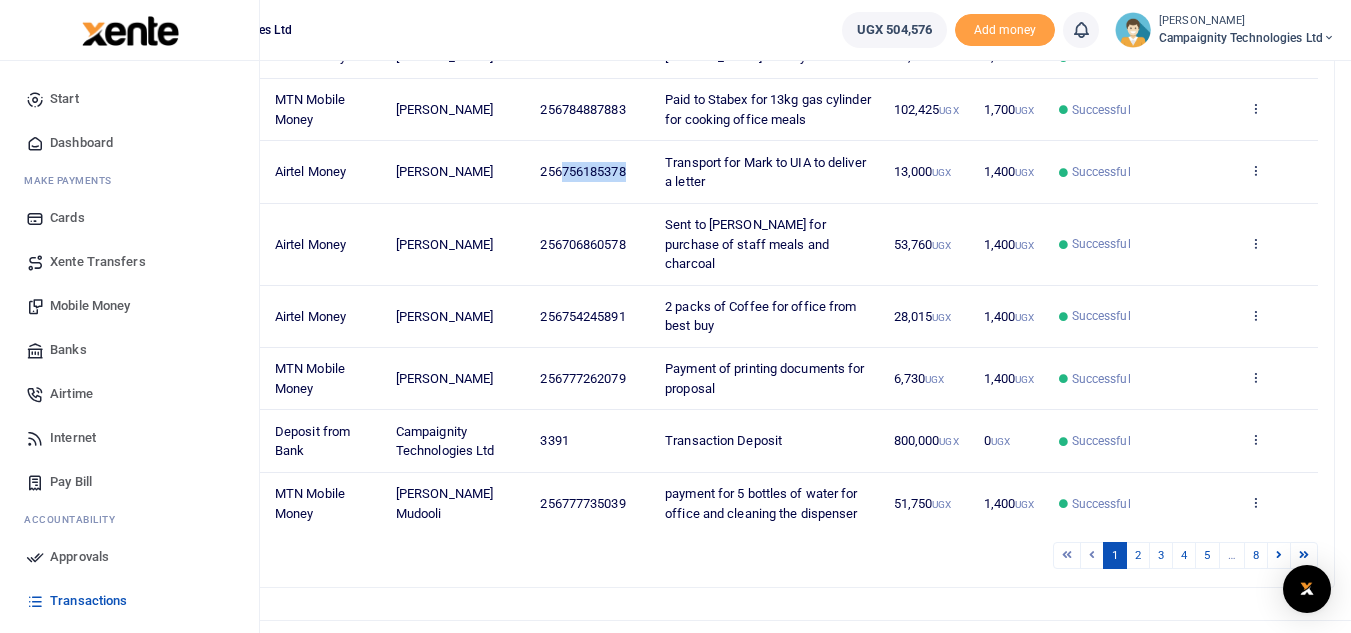 click on "Mobile Money" at bounding box center (90, 306) 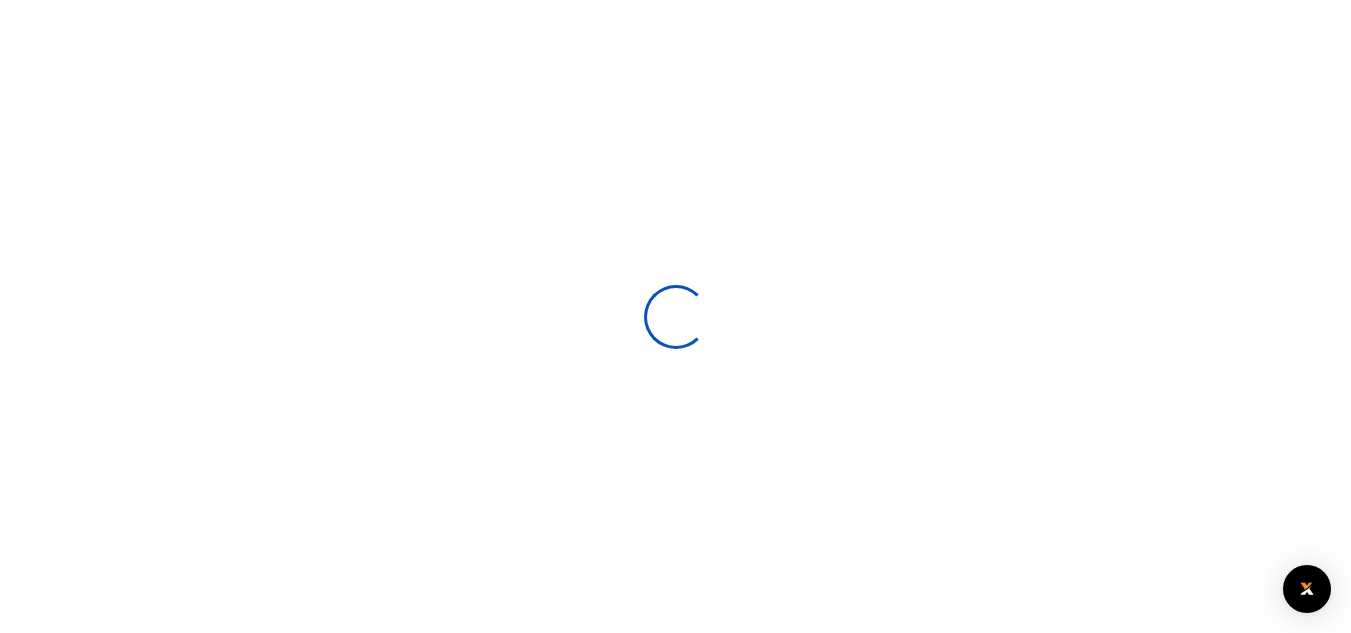scroll, scrollTop: 0, scrollLeft: 0, axis: both 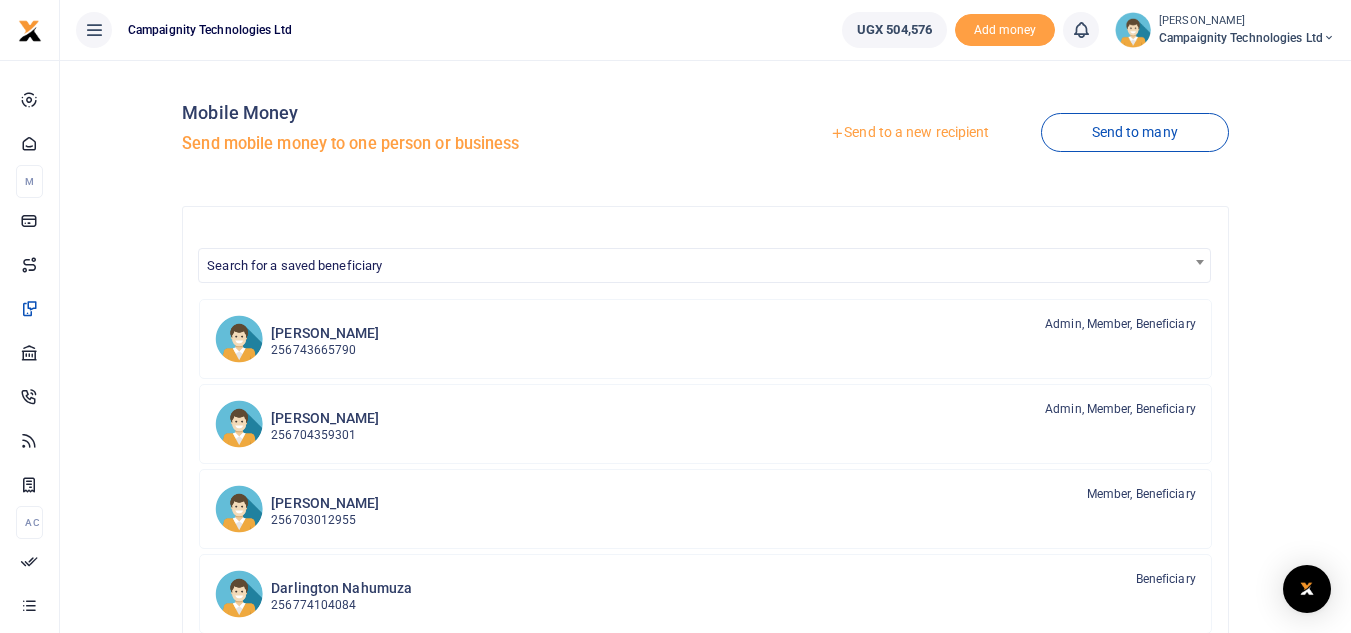 click on "Send to a new recipient" at bounding box center [909, 133] 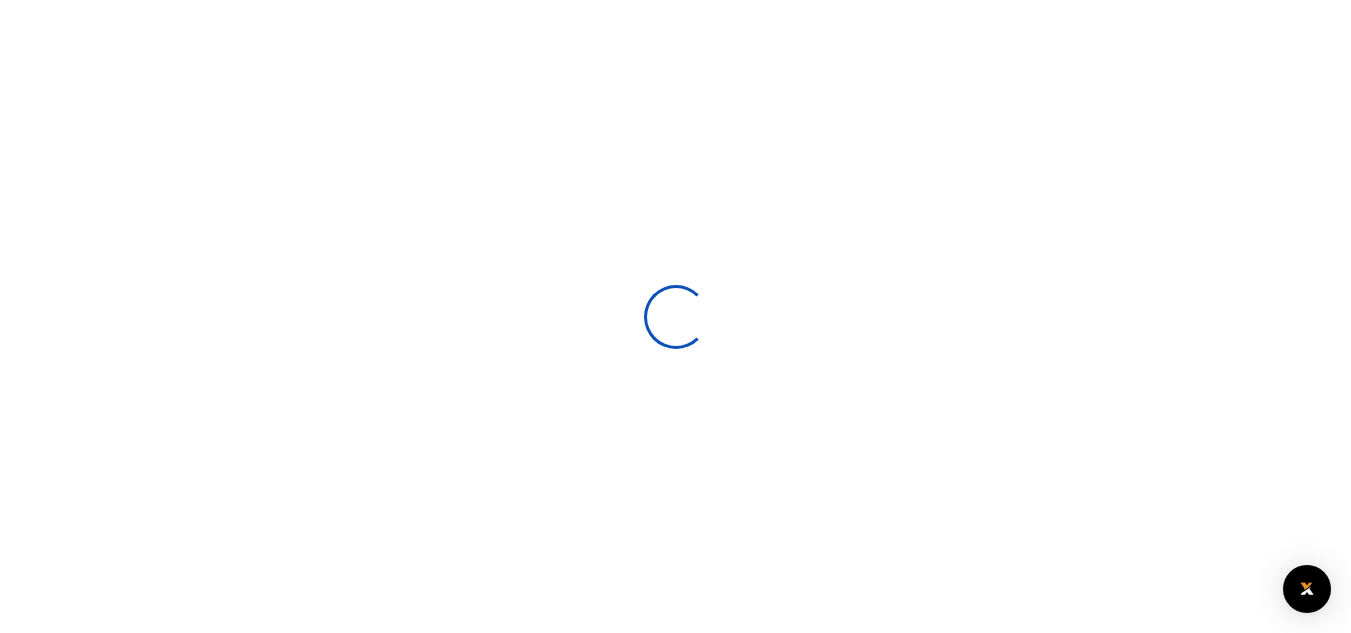 select 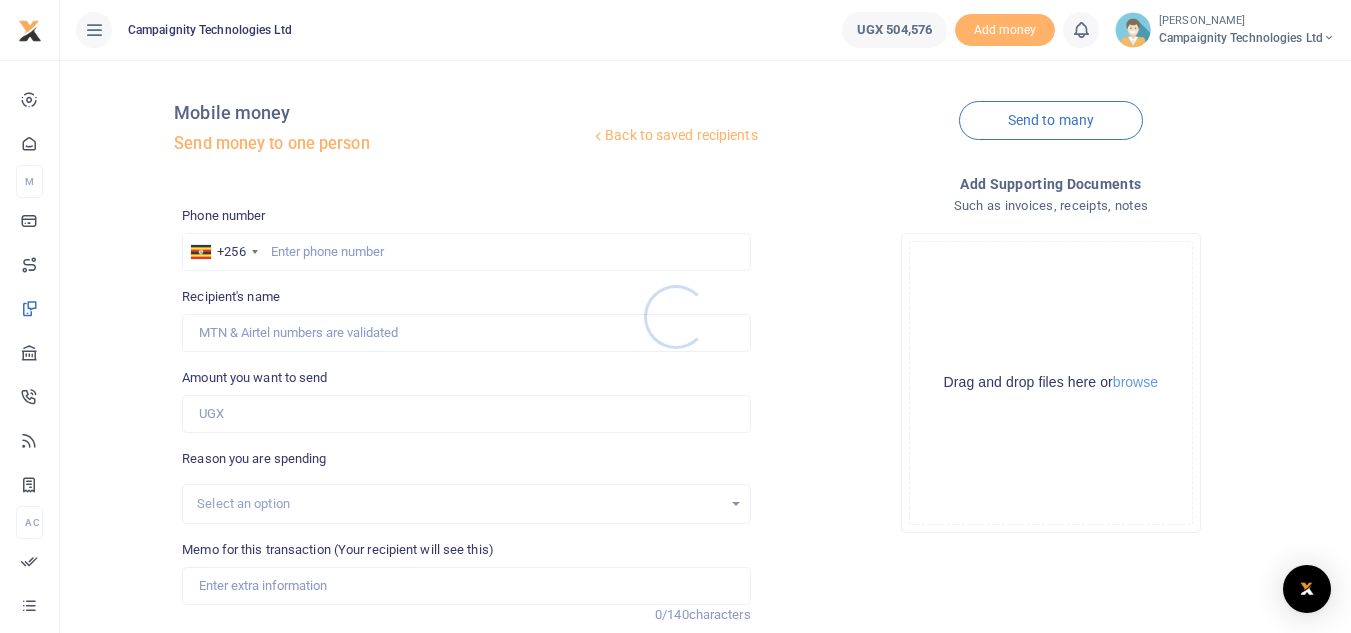 click at bounding box center [675, 316] 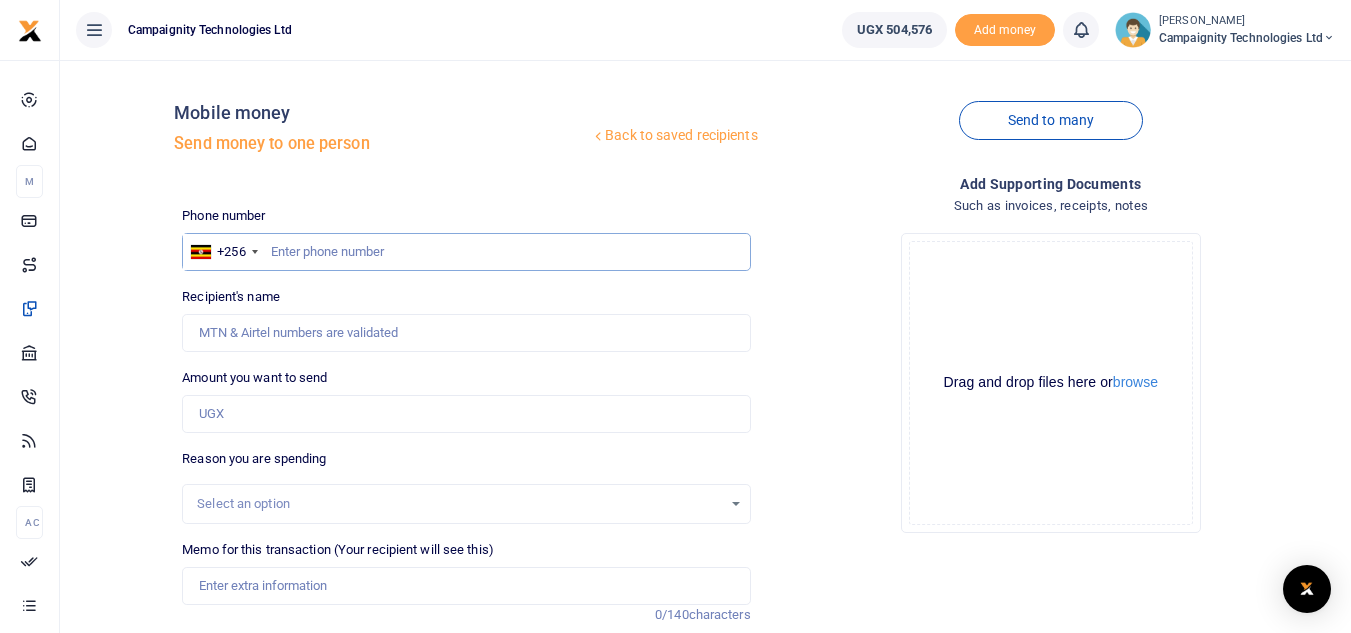 click at bounding box center (466, 252) 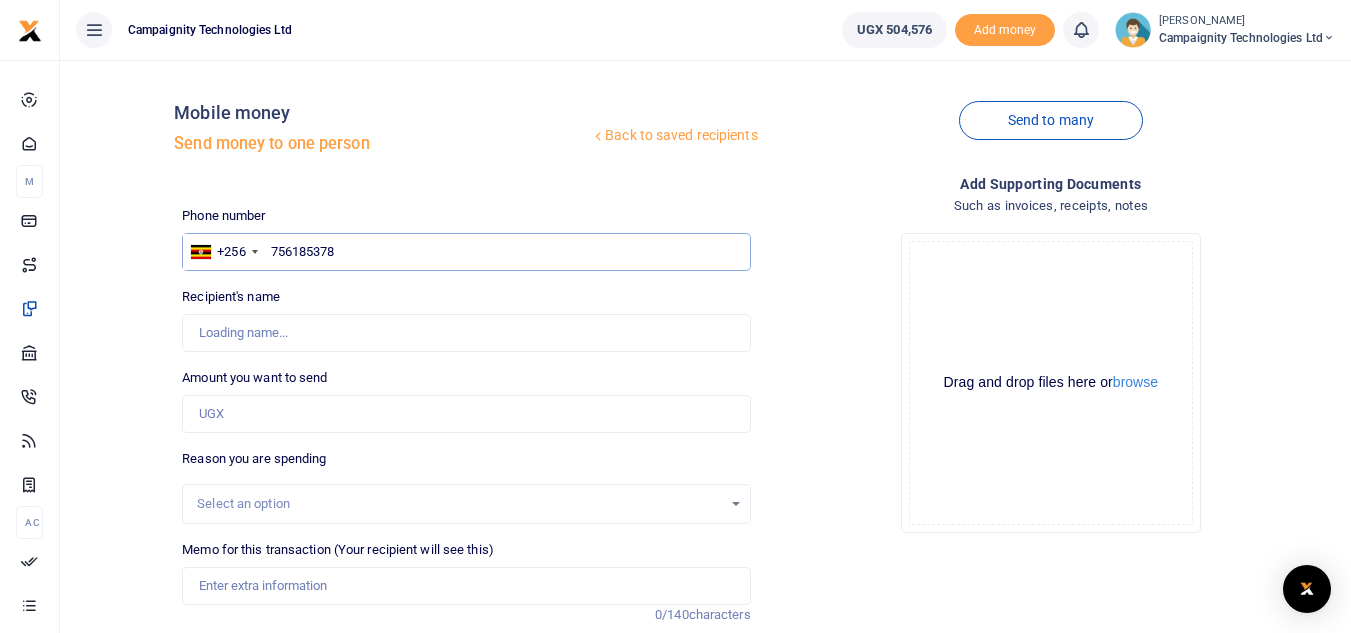 type on "756185378" 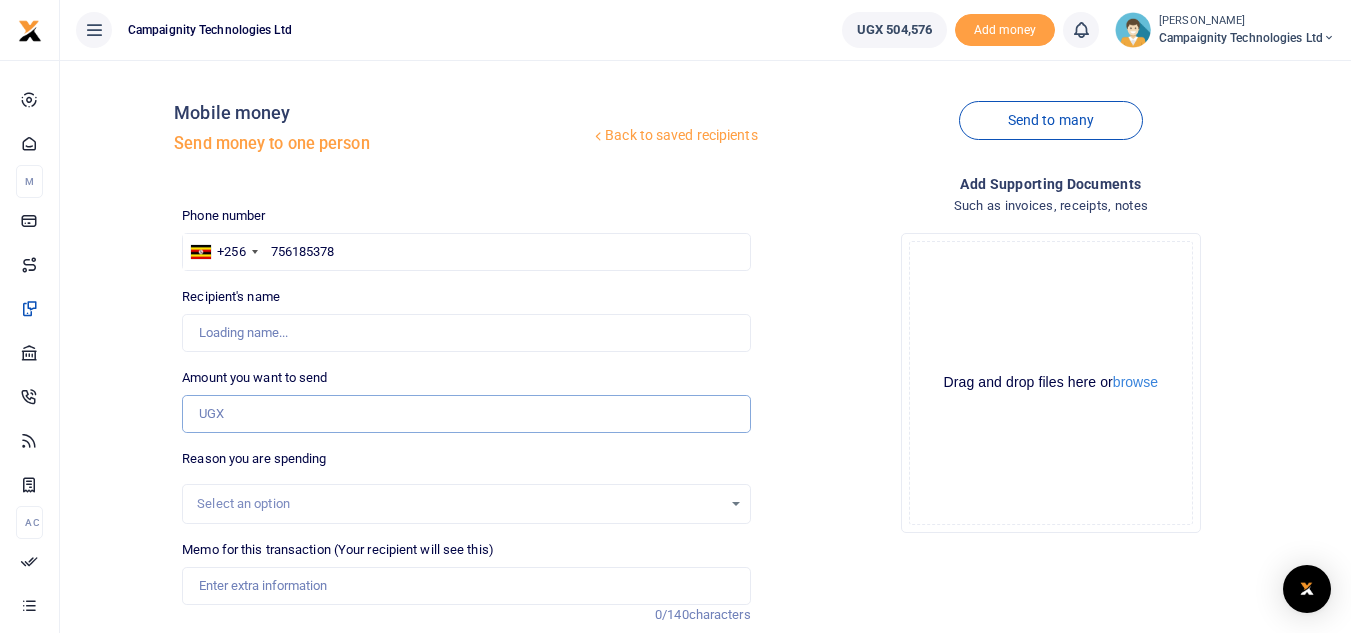 click on "Amount you want to send" at bounding box center (466, 414) 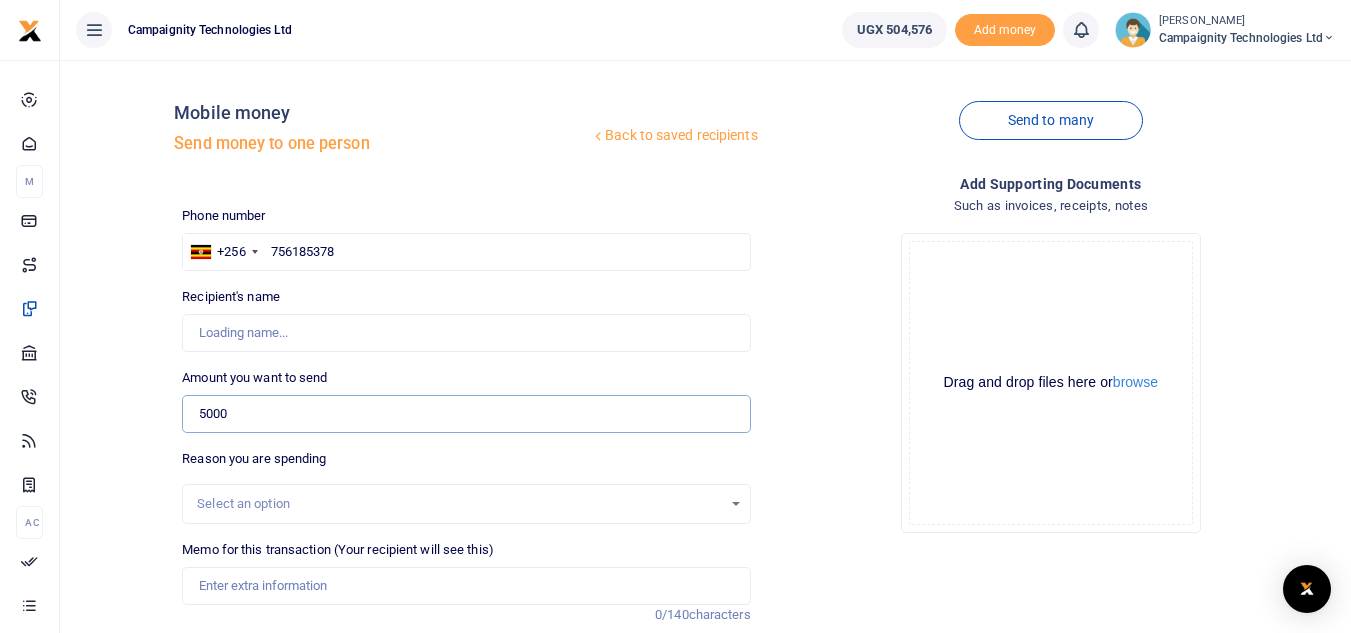 type on "5,000" 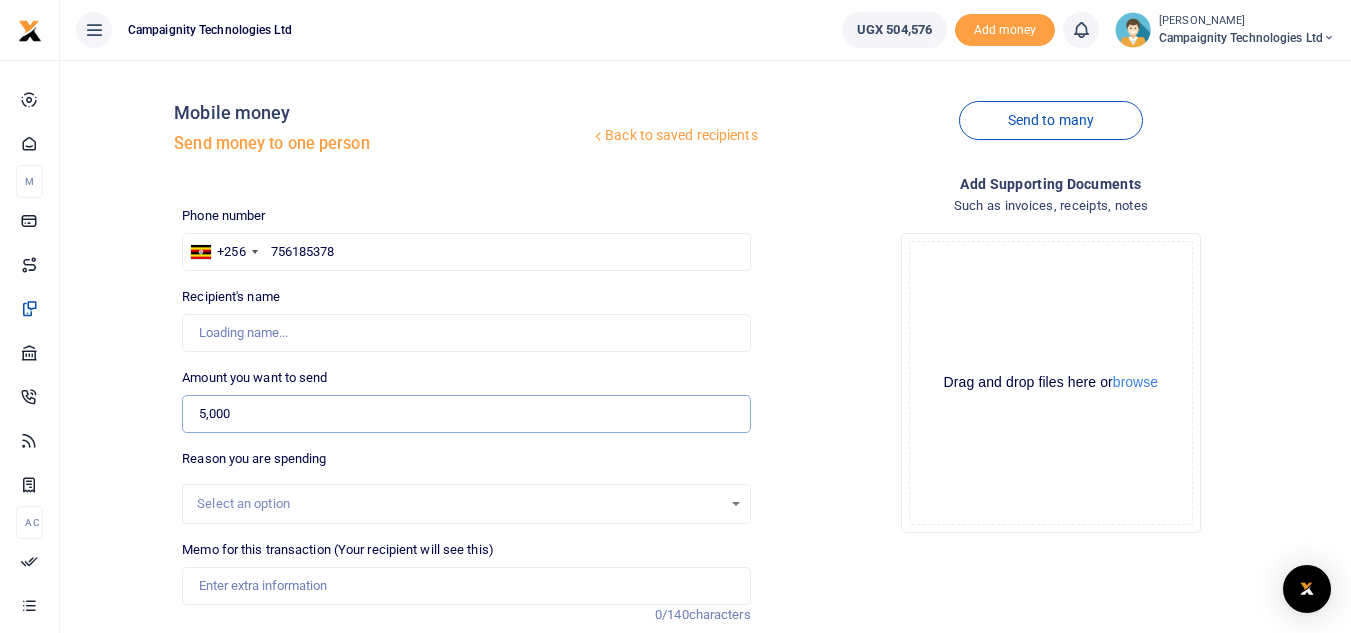 type on "Mark Nakibinge" 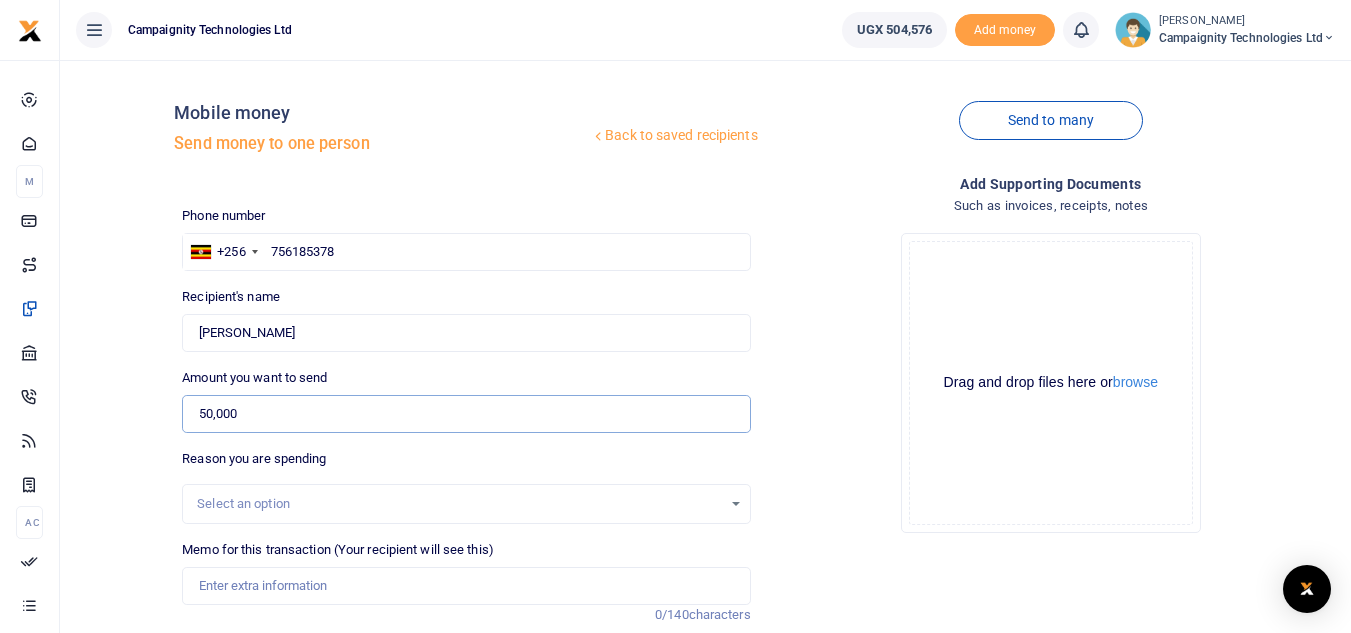 scroll, scrollTop: 233, scrollLeft: 0, axis: vertical 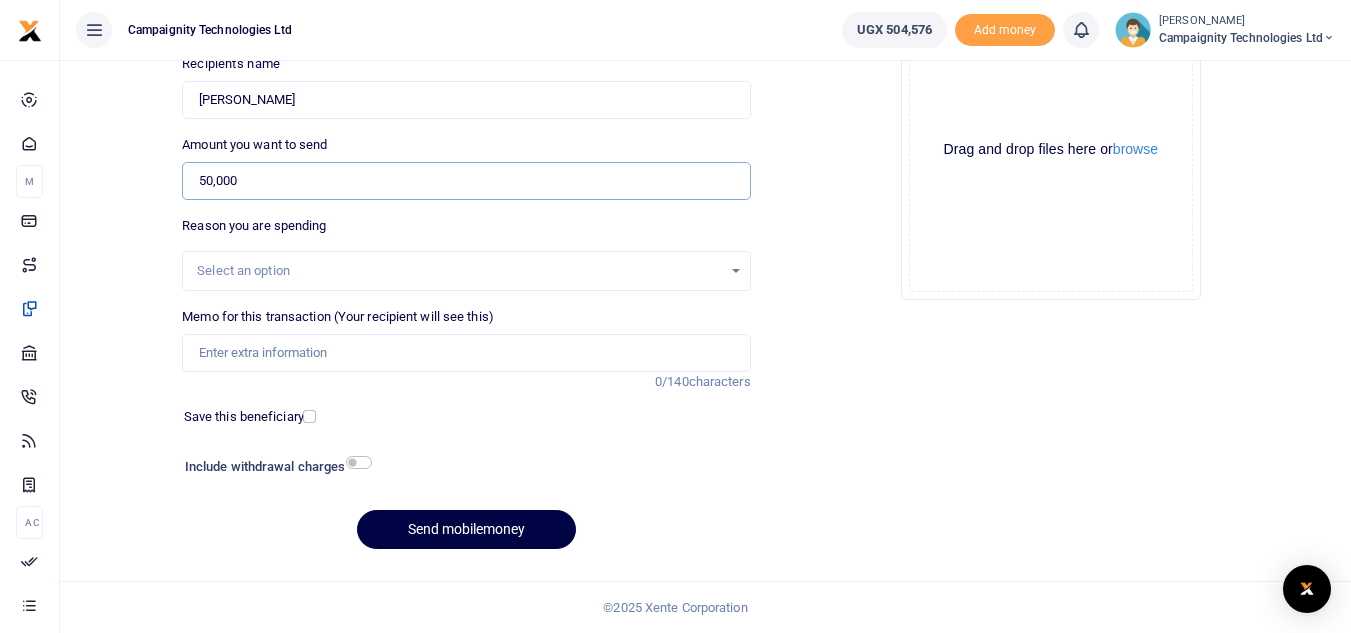 type on "50,000" 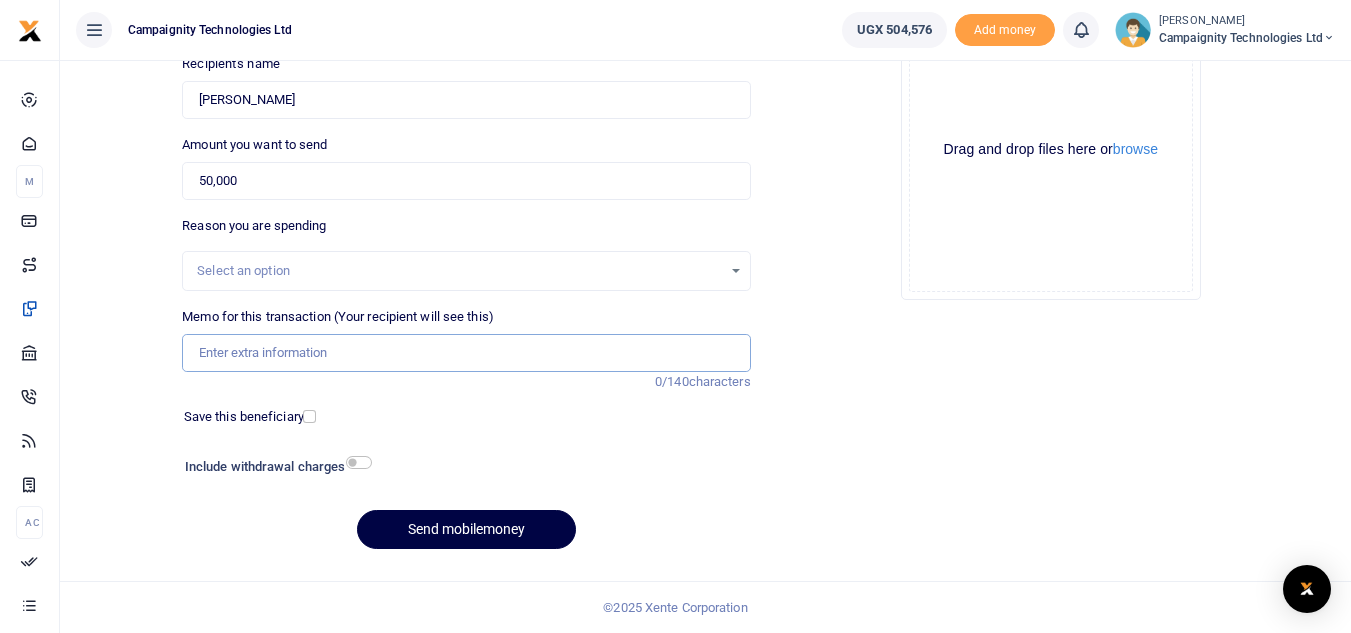 click on "Memo for this transaction (Your recipient will see this)" at bounding box center (466, 353) 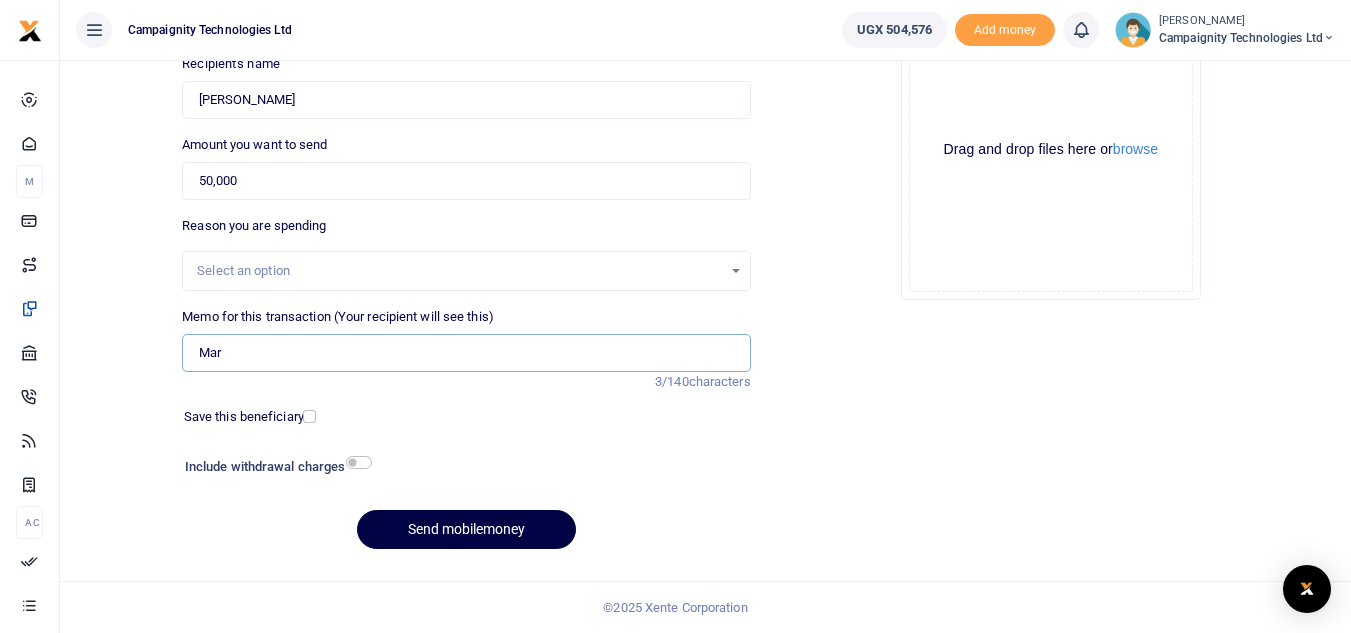 type on "Mark weekly facilitation" 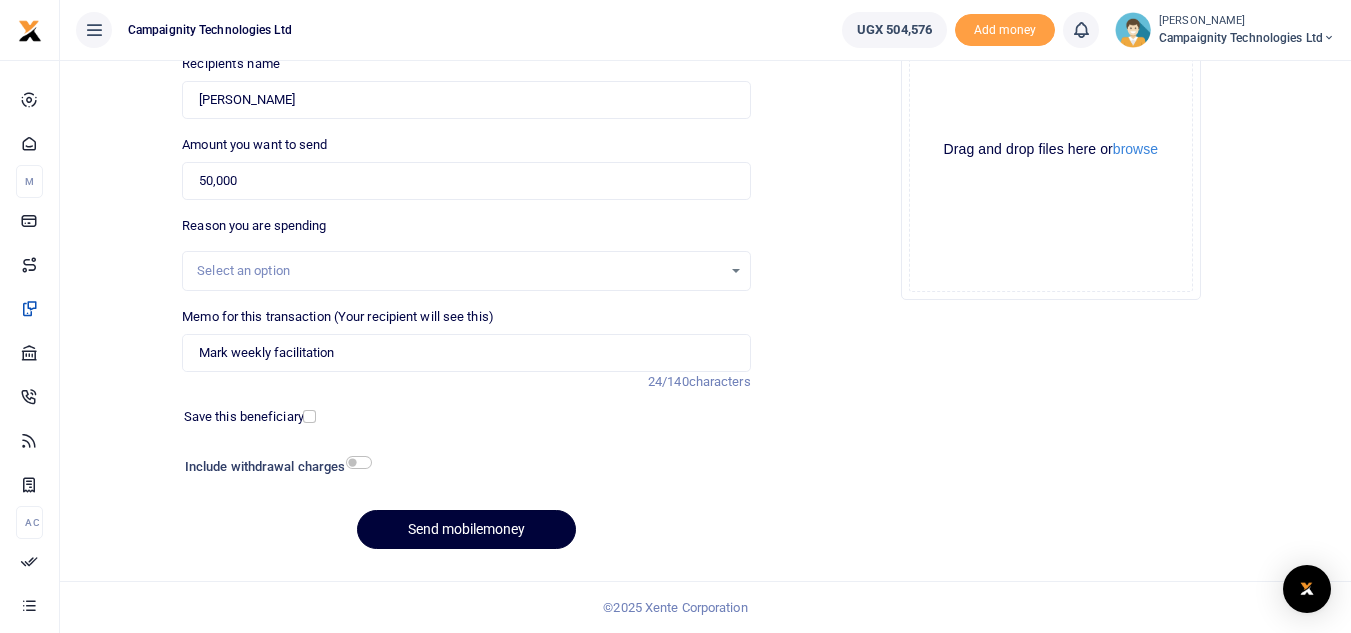 click on "Send mobilemoney" at bounding box center (466, 529) 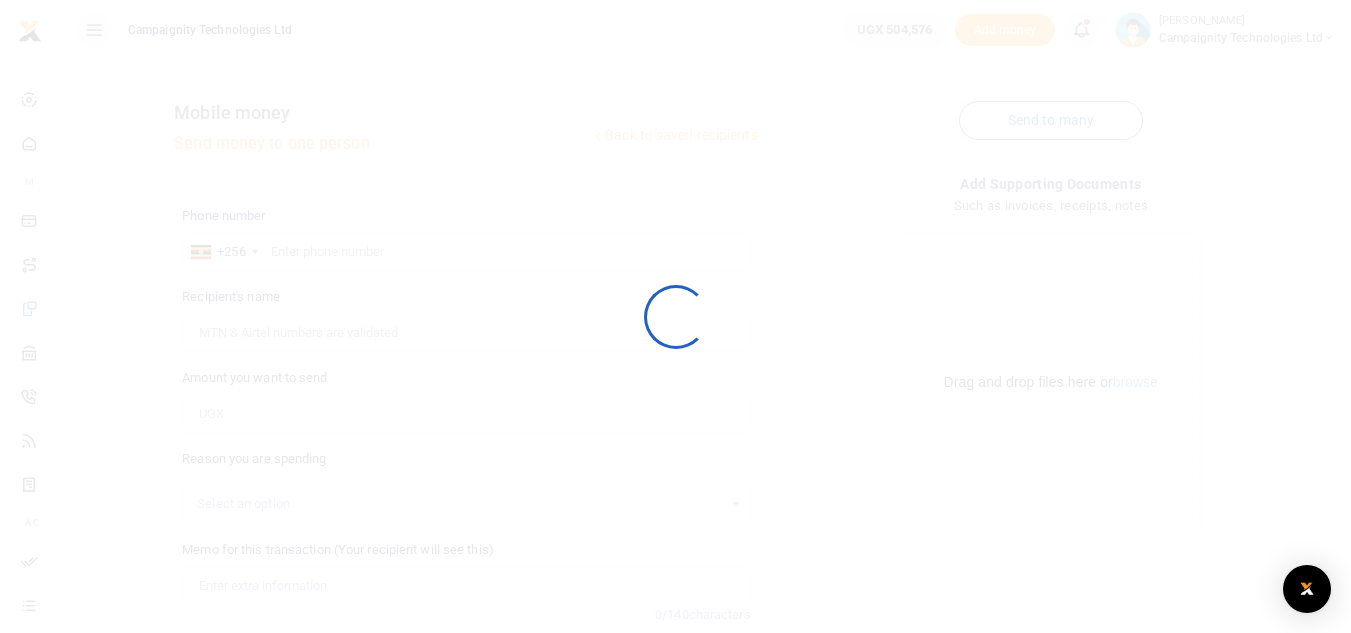 scroll, scrollTop: 233, scrollLeft: 0, axis: vertical 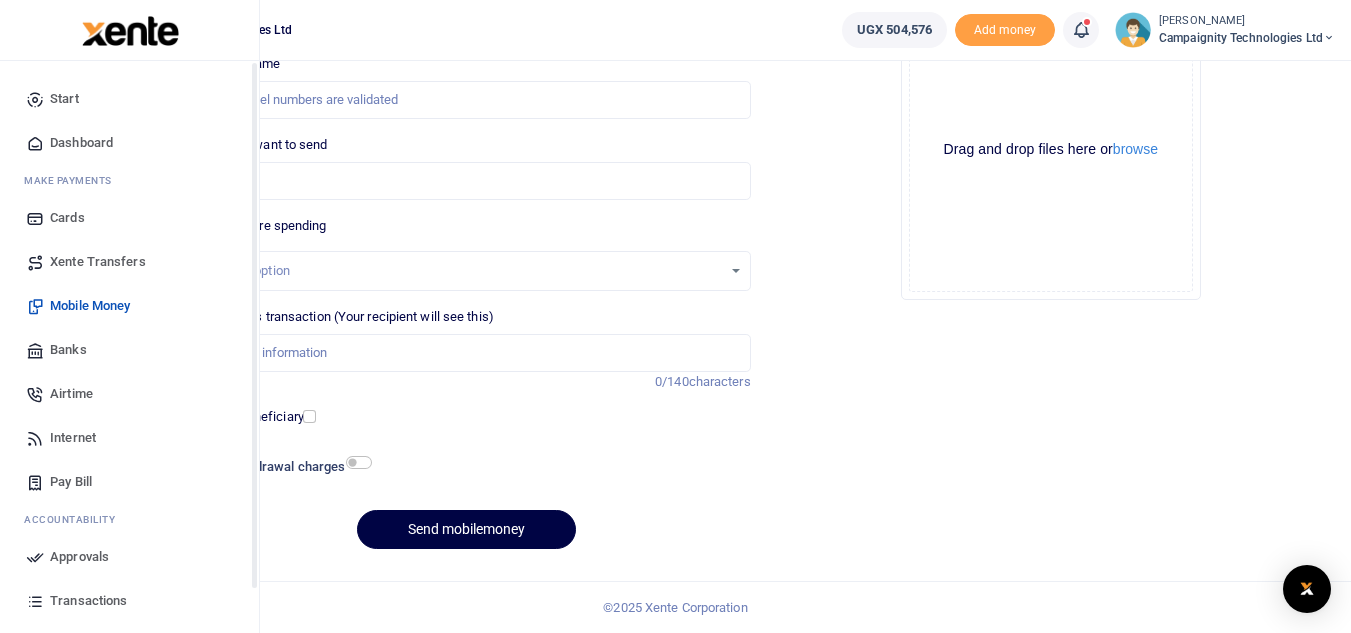 click on "Approvals" at bounding box center [79, 557] 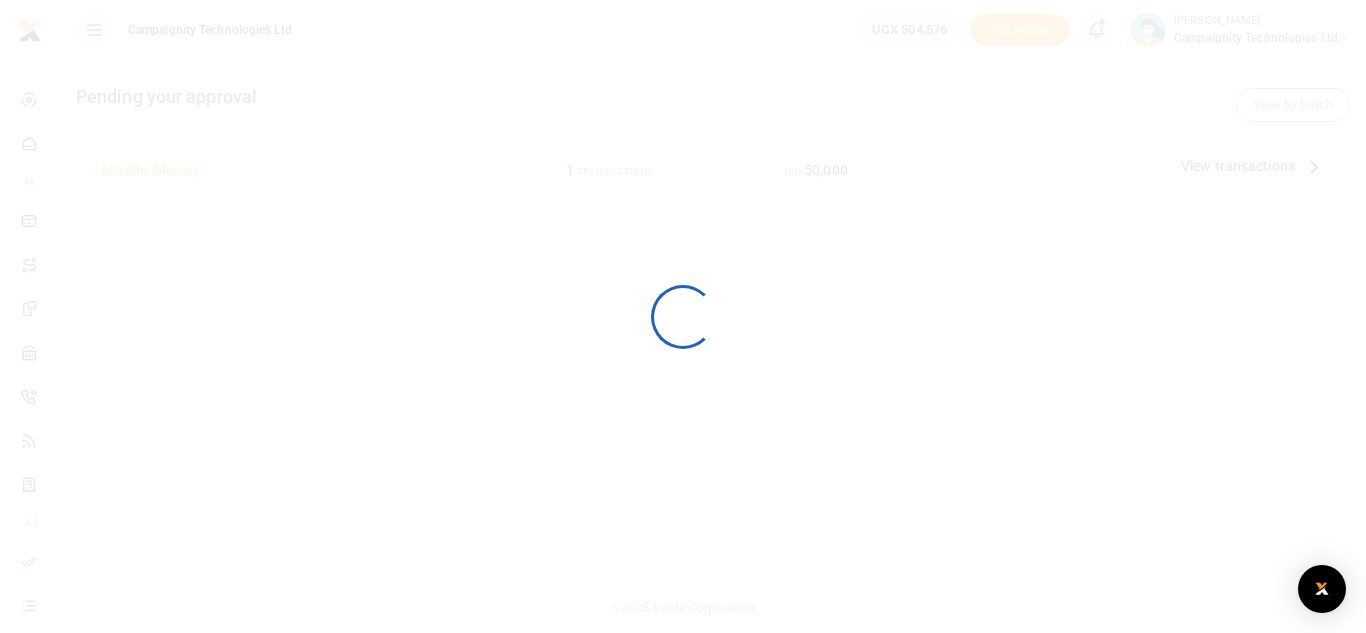scroll, scrollTop: 0, scrollLeft: 0, axis: both 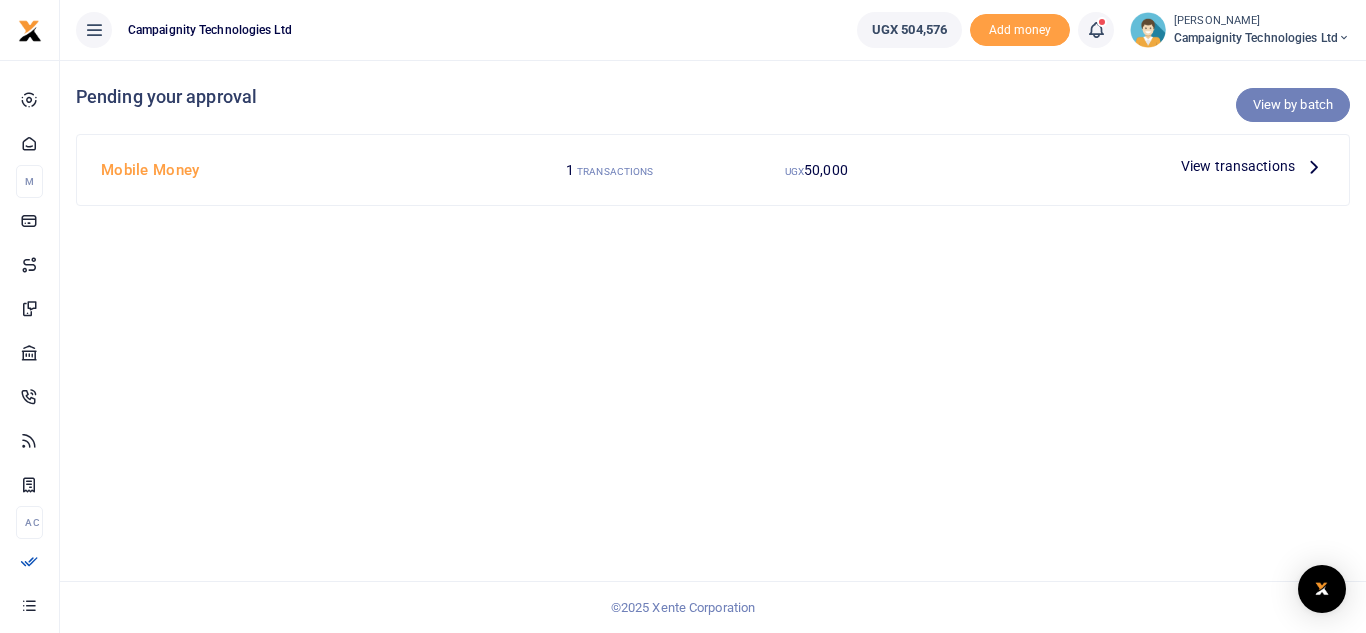 click on "View by batch" at bounding box center [1293, 105] 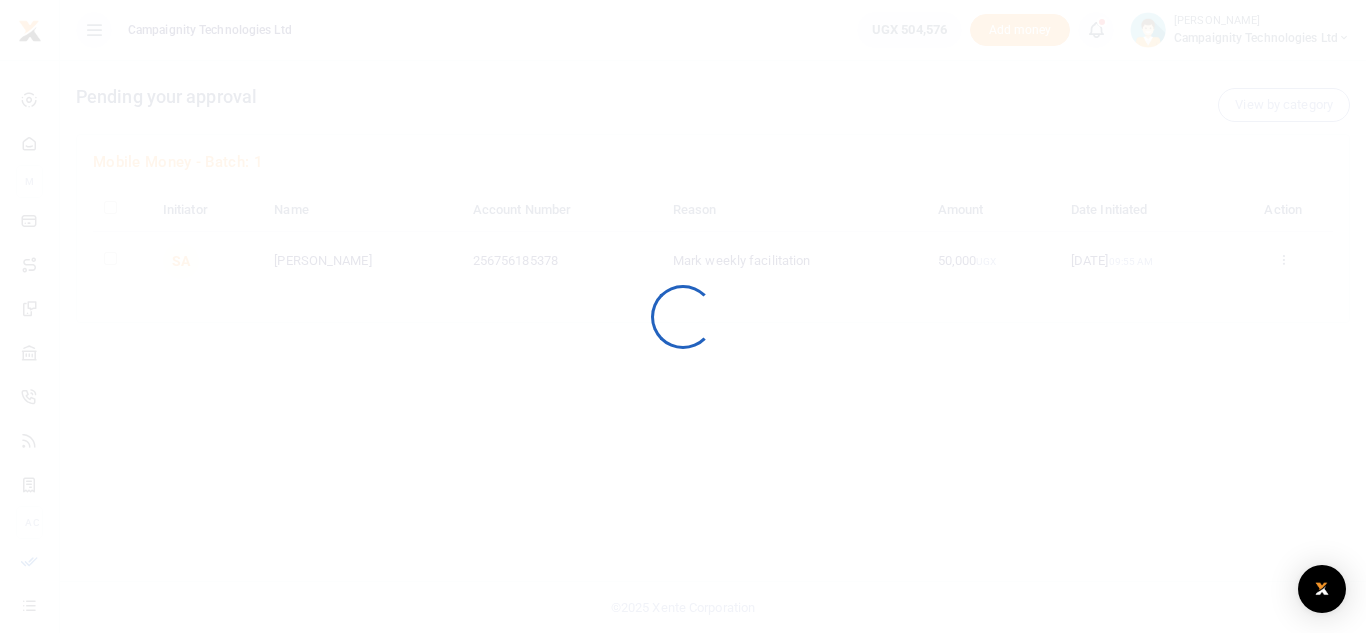 scroll, scrollTop: 0, scrollLeft: 0, axis: both 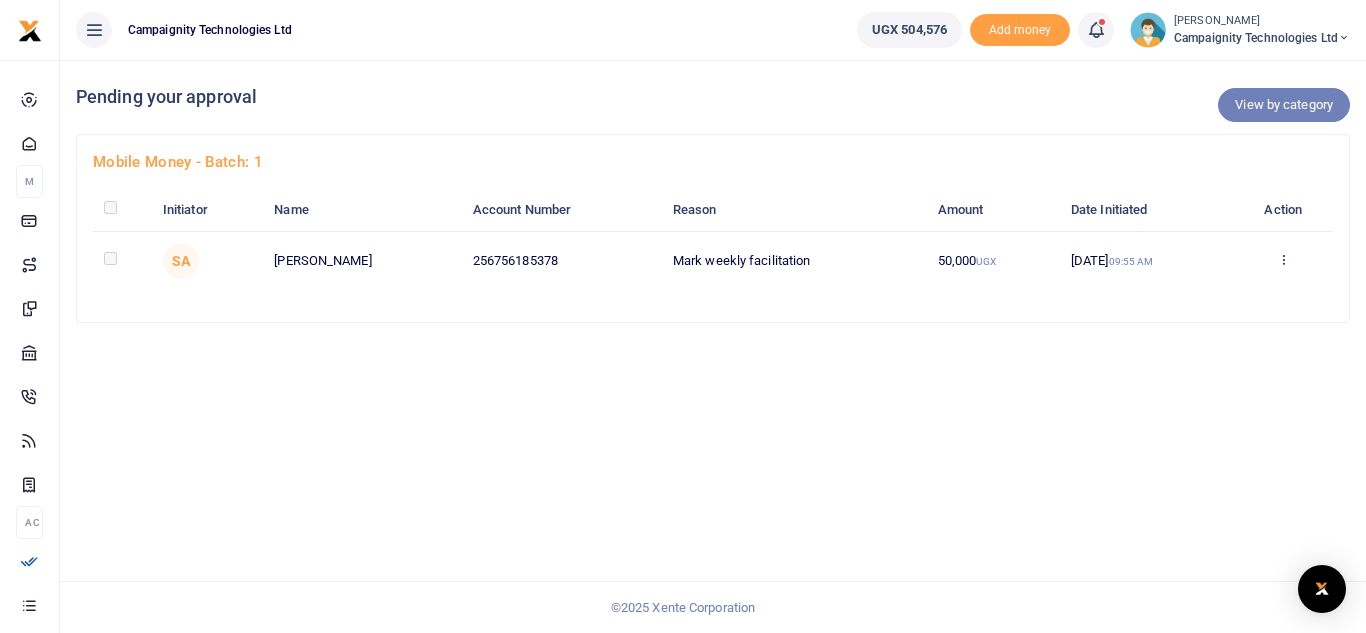 click on "View by category" at bounding box center [1284, 105] 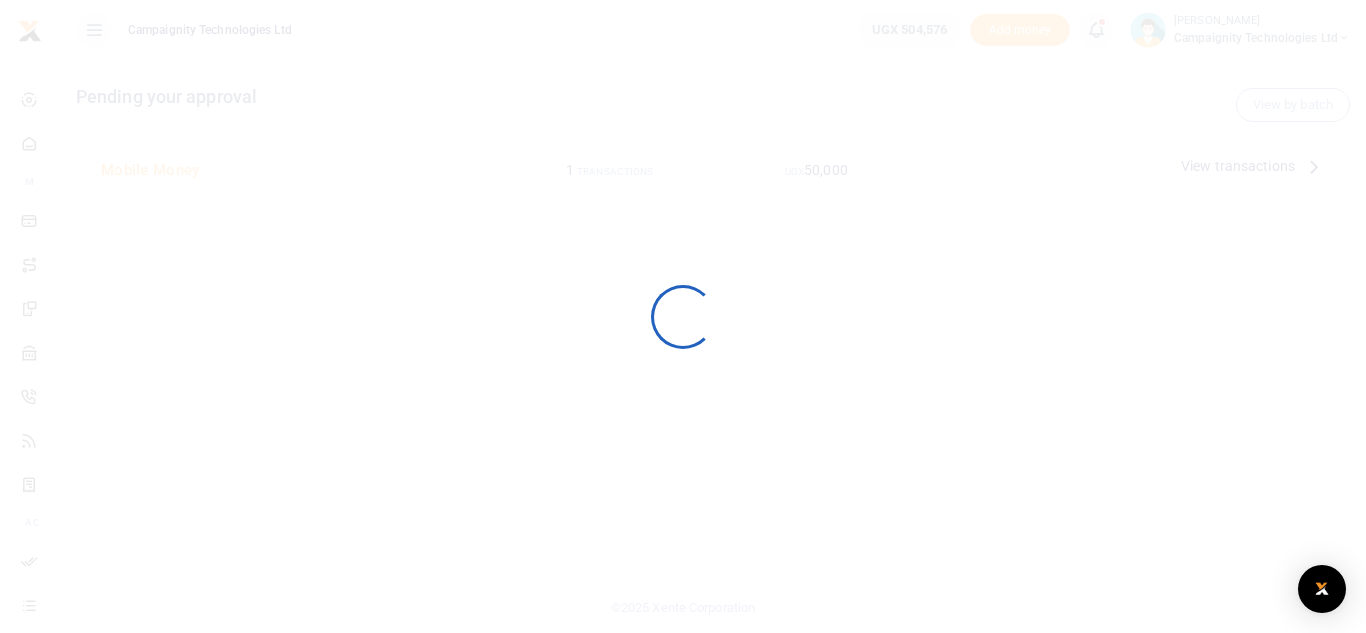 scroll, scrollTop: 0, scrollLeft: 0, axis: both 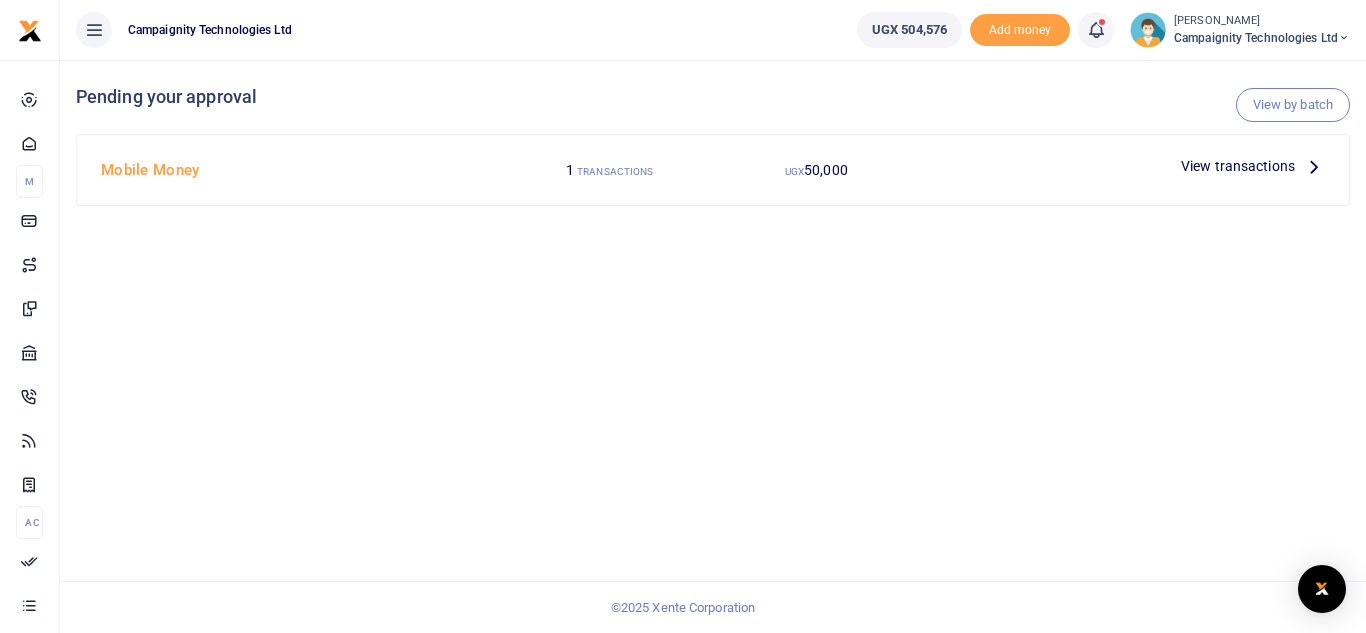 click on "View transactions" at bounding box center (1238, 166) 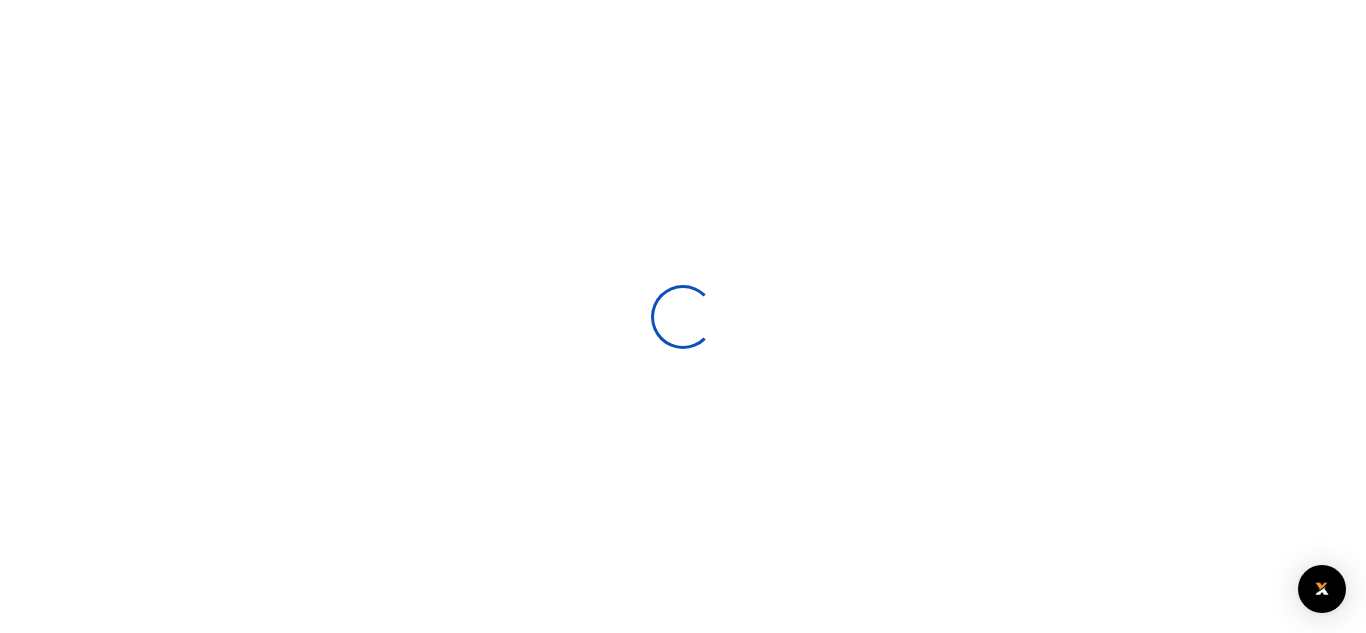 scroll, scrollTop: 0, scrollLeft: 0, axis: both 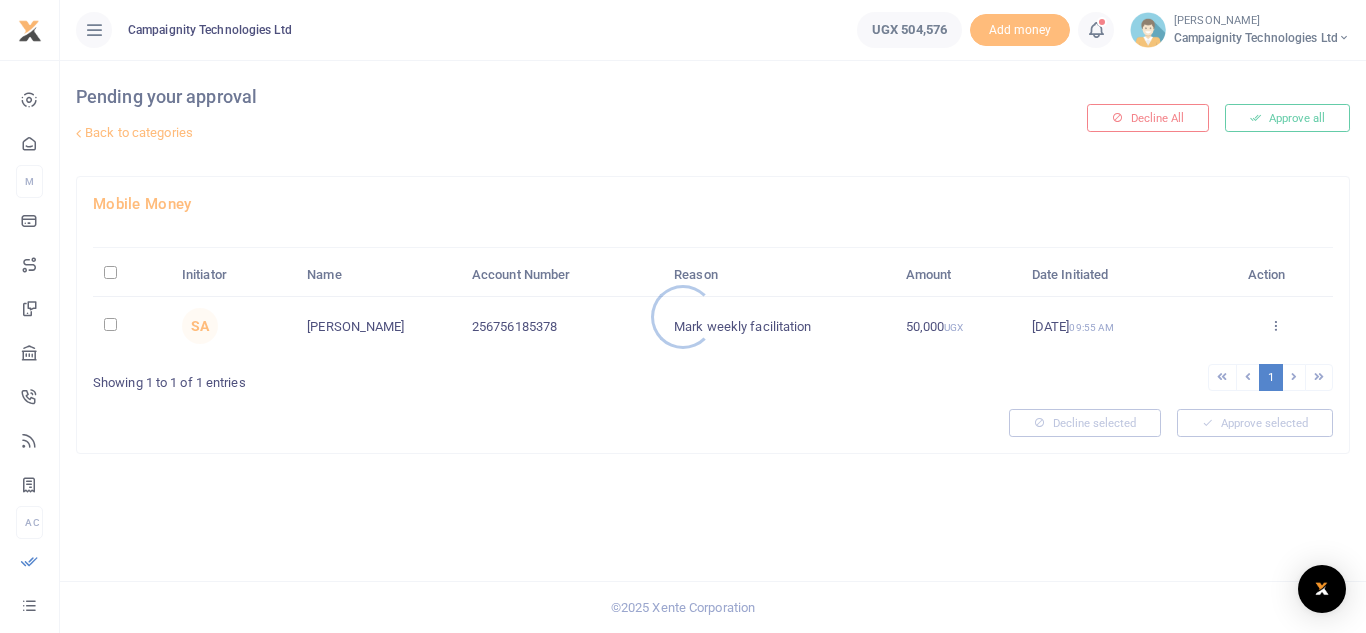 click at bounding box center [683, 316] 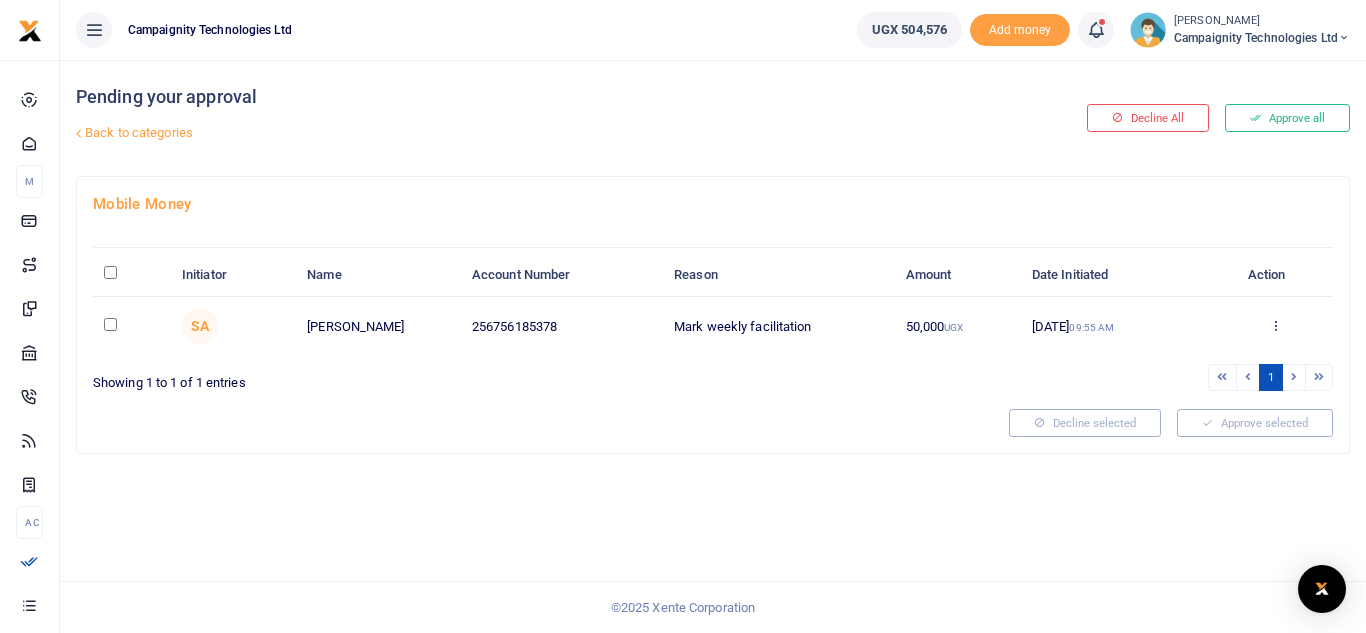click on "Approve all" at bounding box center [1287, 118] 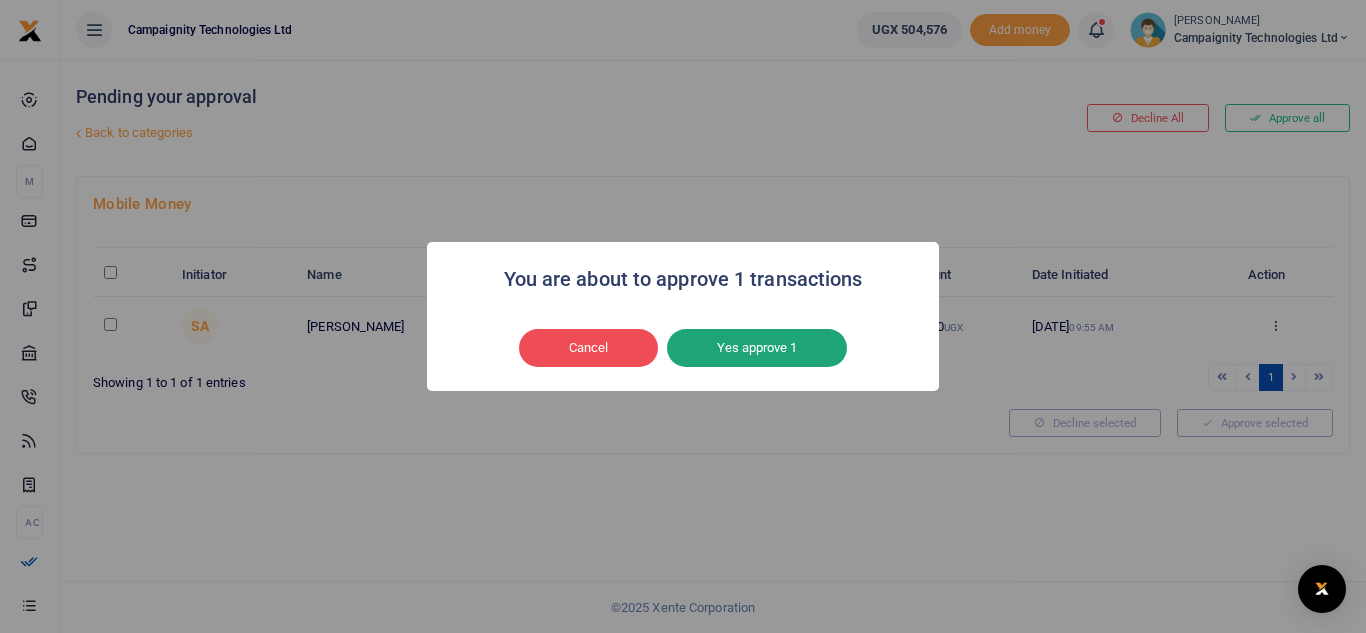 click on "Yes approve 1" at bounding box center (757, 348) 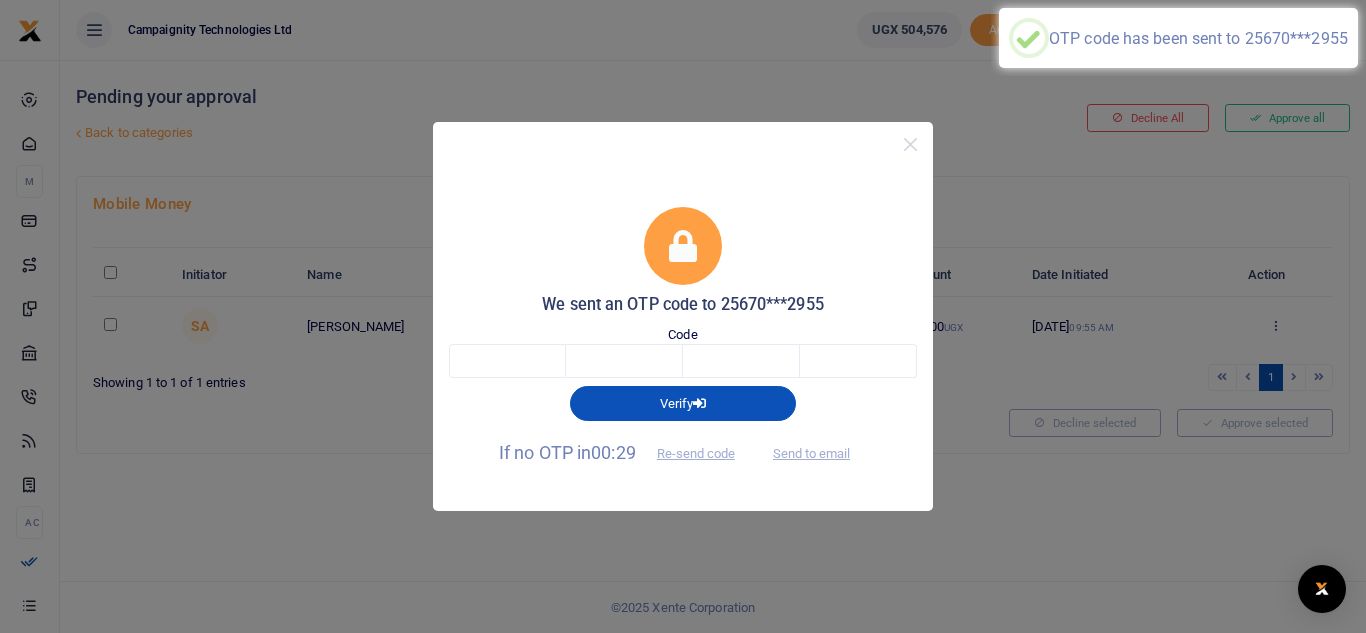 click on "Send to email" at bounding box center (811, 452) 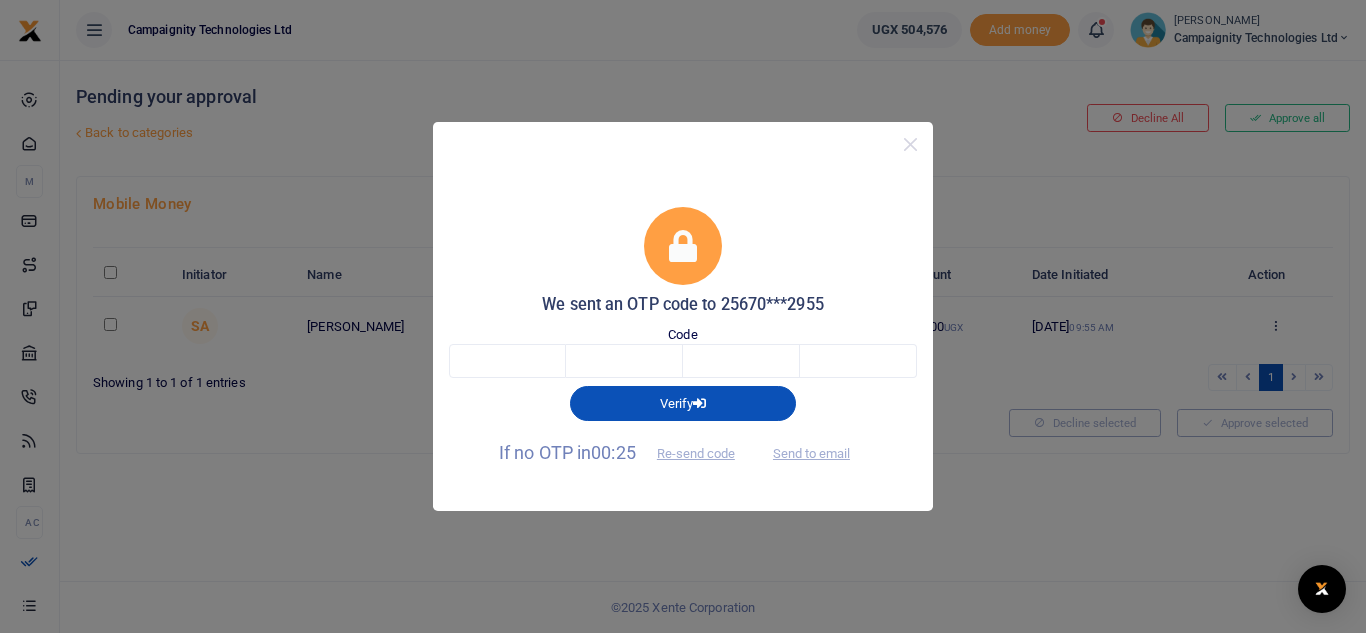 click on "Send to email" at bounding box center [811, 452] 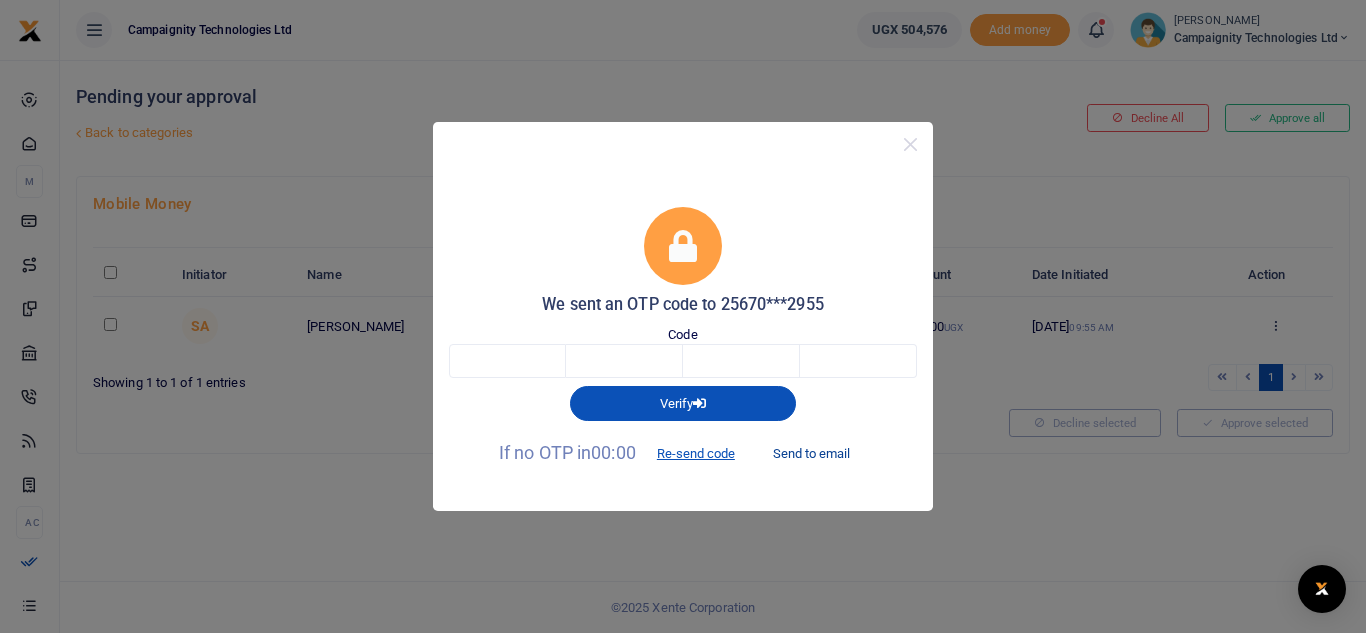 click on "Send to email" at bounding box center [811, 454] 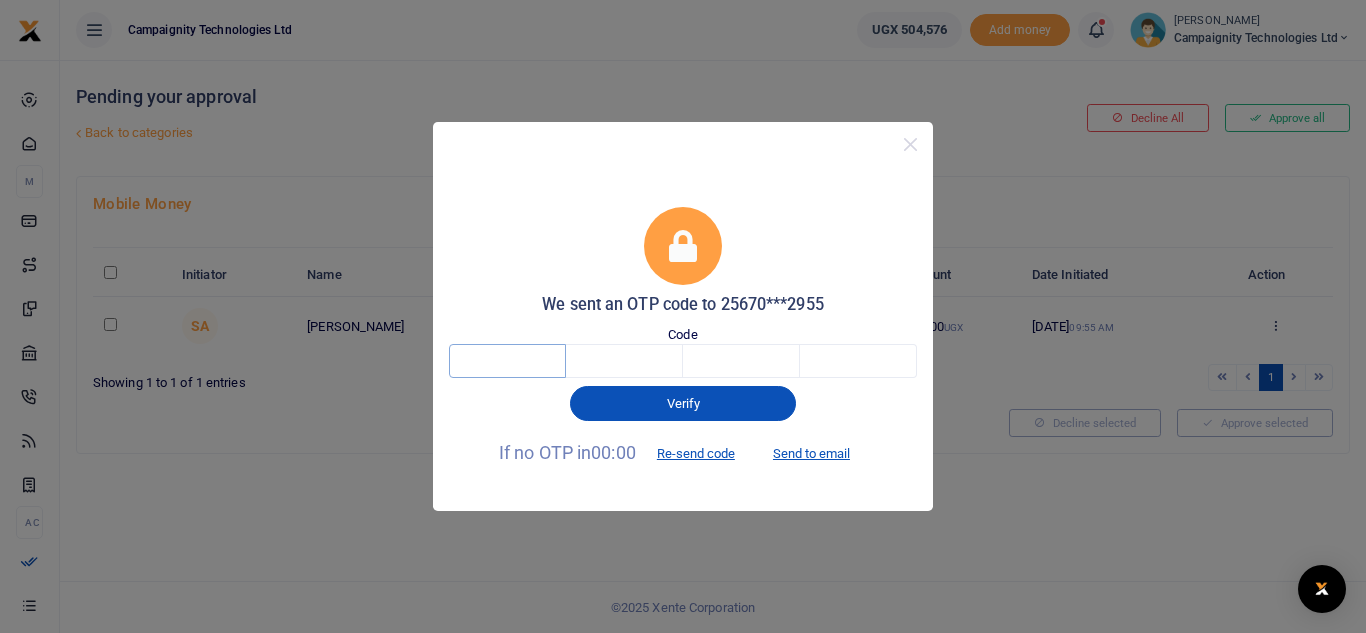 click at bounding box center (507, 361) 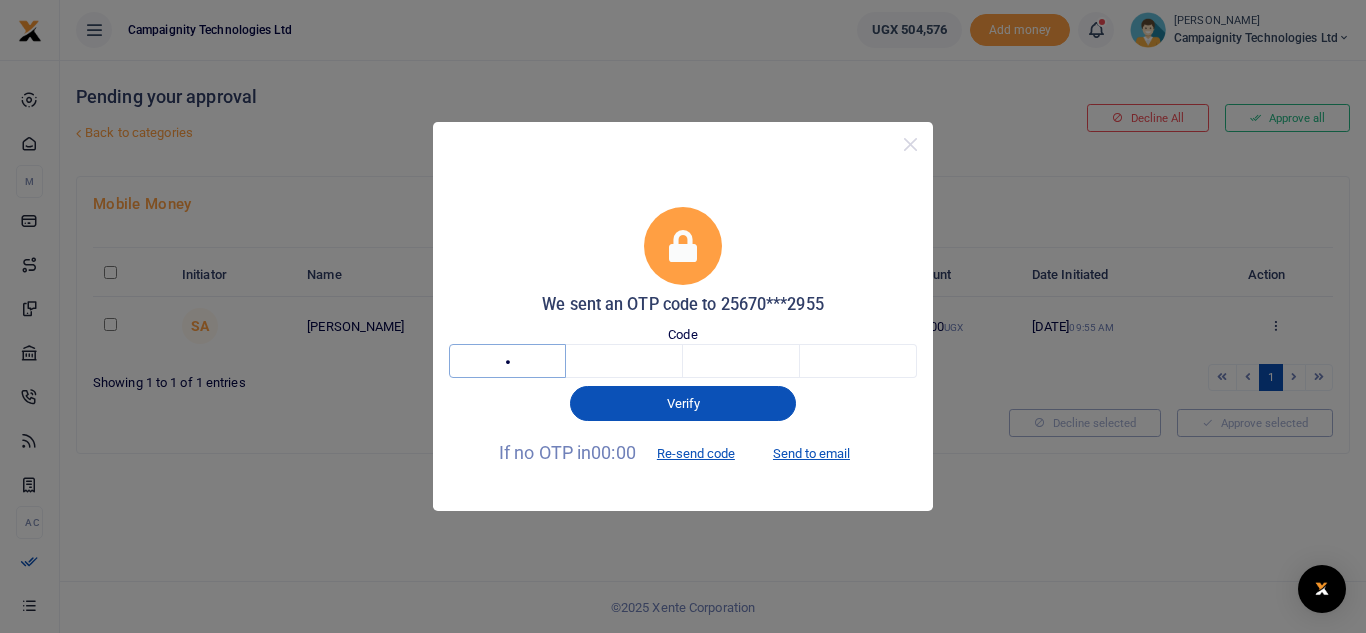 type on "5" 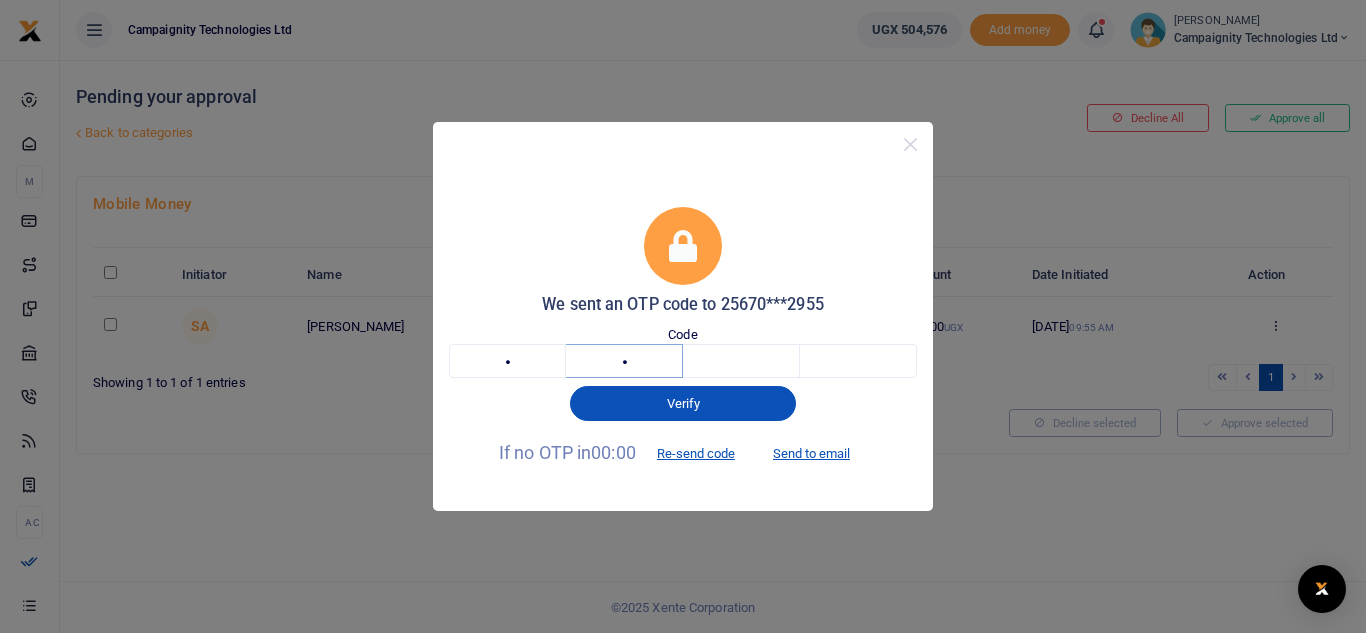 type on "1" 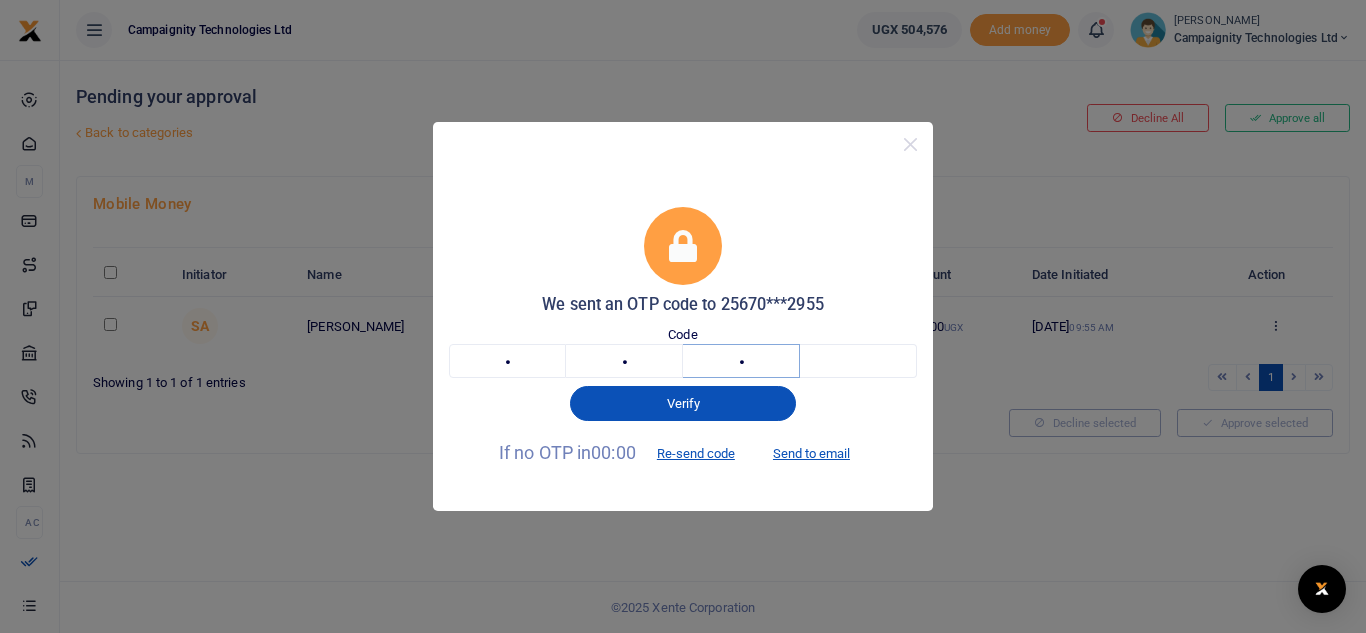 type on "5" 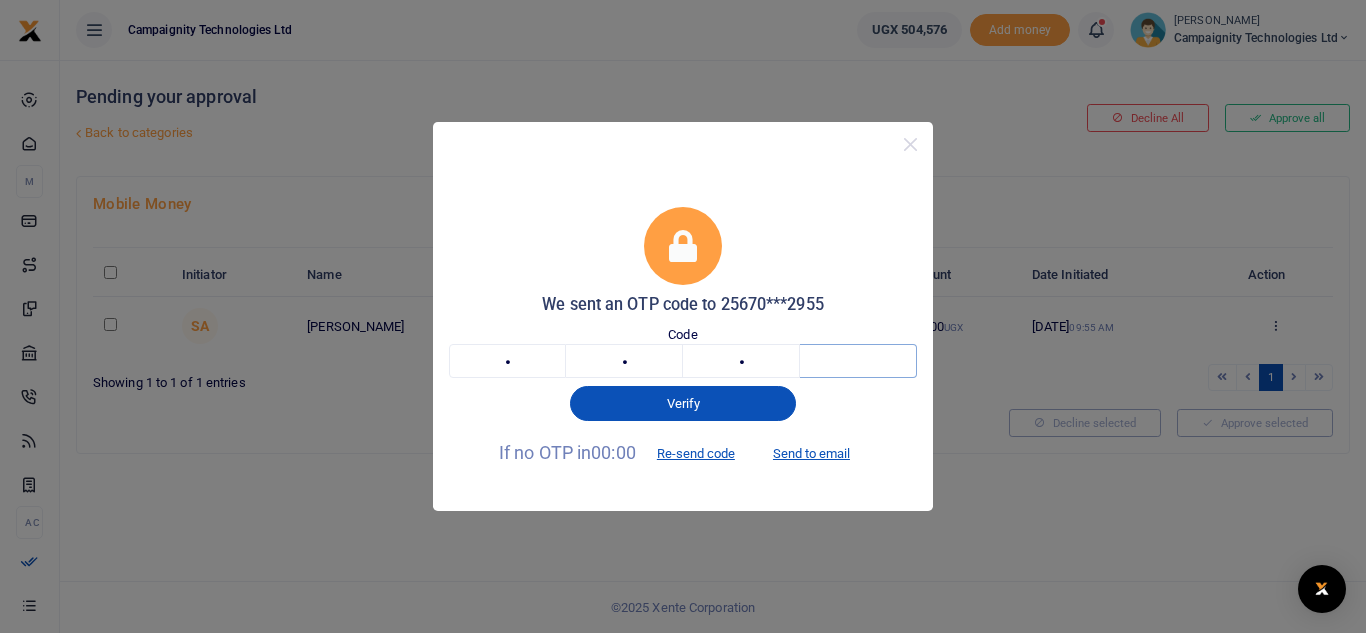 type on "2" 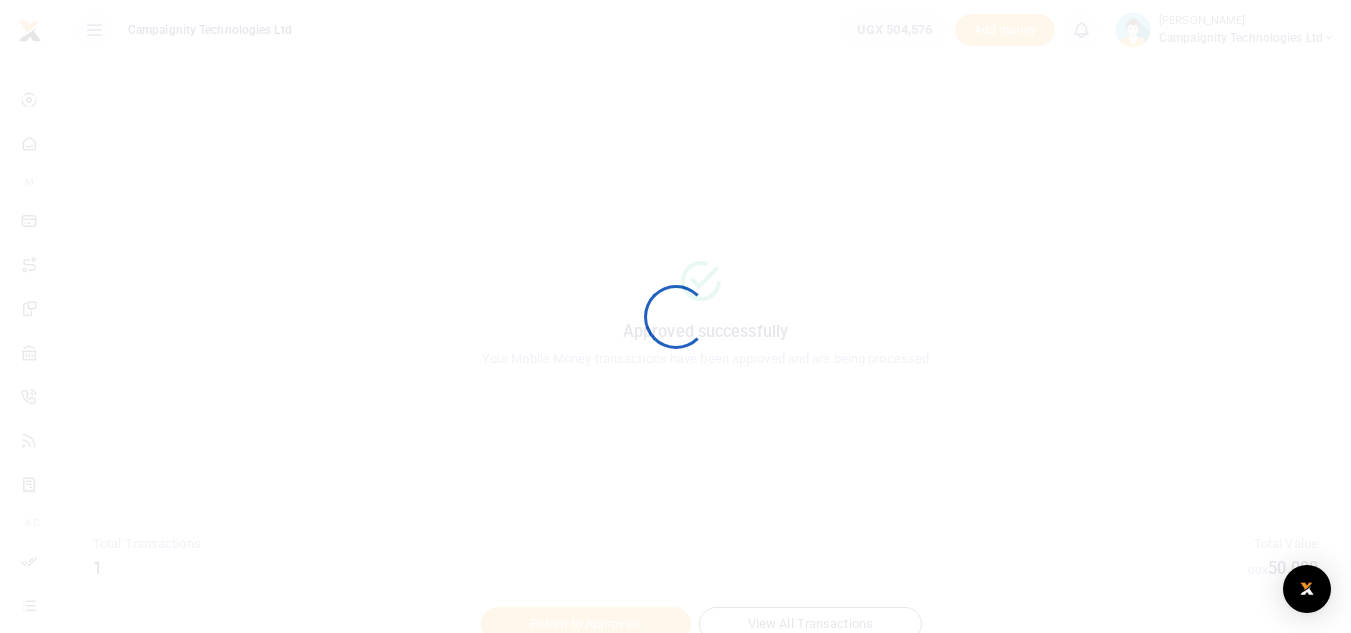 scroll, scrollTop: 0, scrollLeft: 0, axis: both 